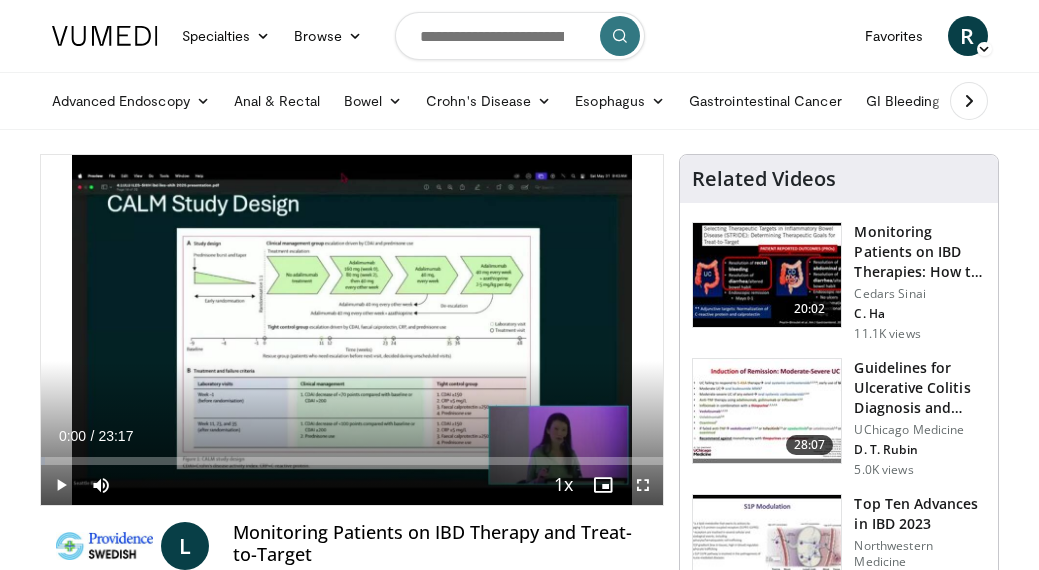 scroll, scrollTop: 0, scrollLeft: 0, axis: both 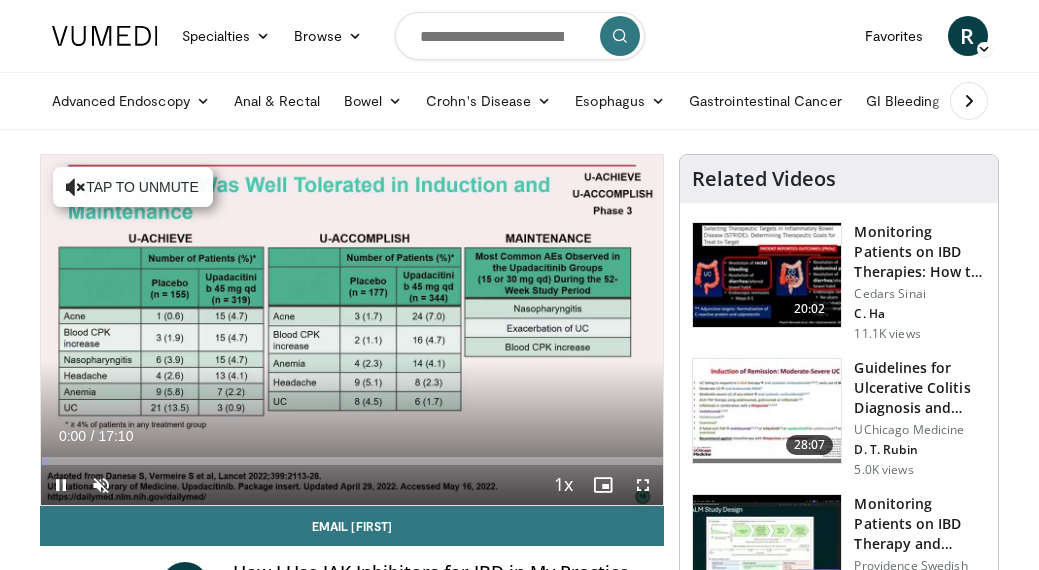 click at bounding box center (643, 485) 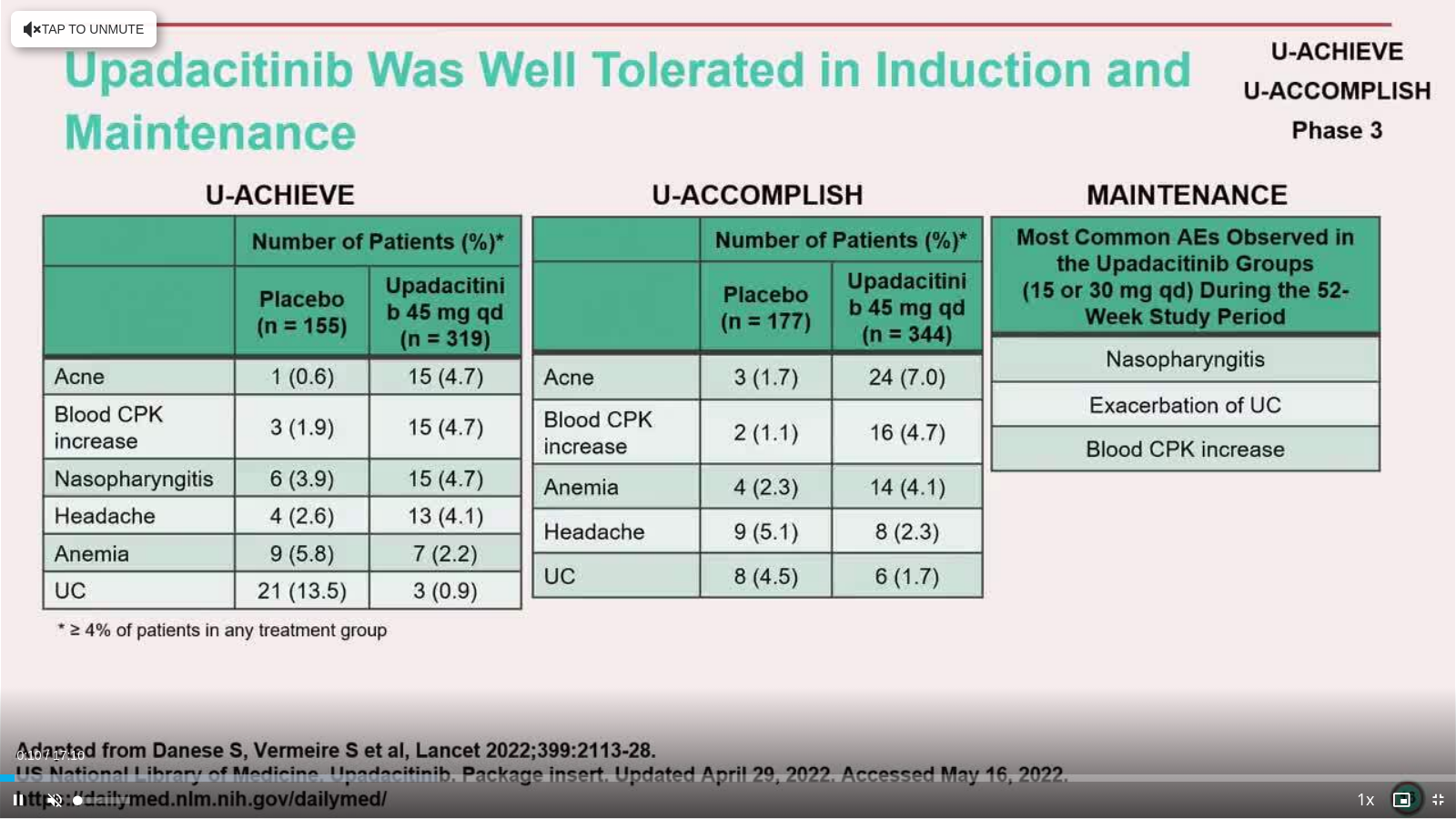 click at bounding box center [55, 800] 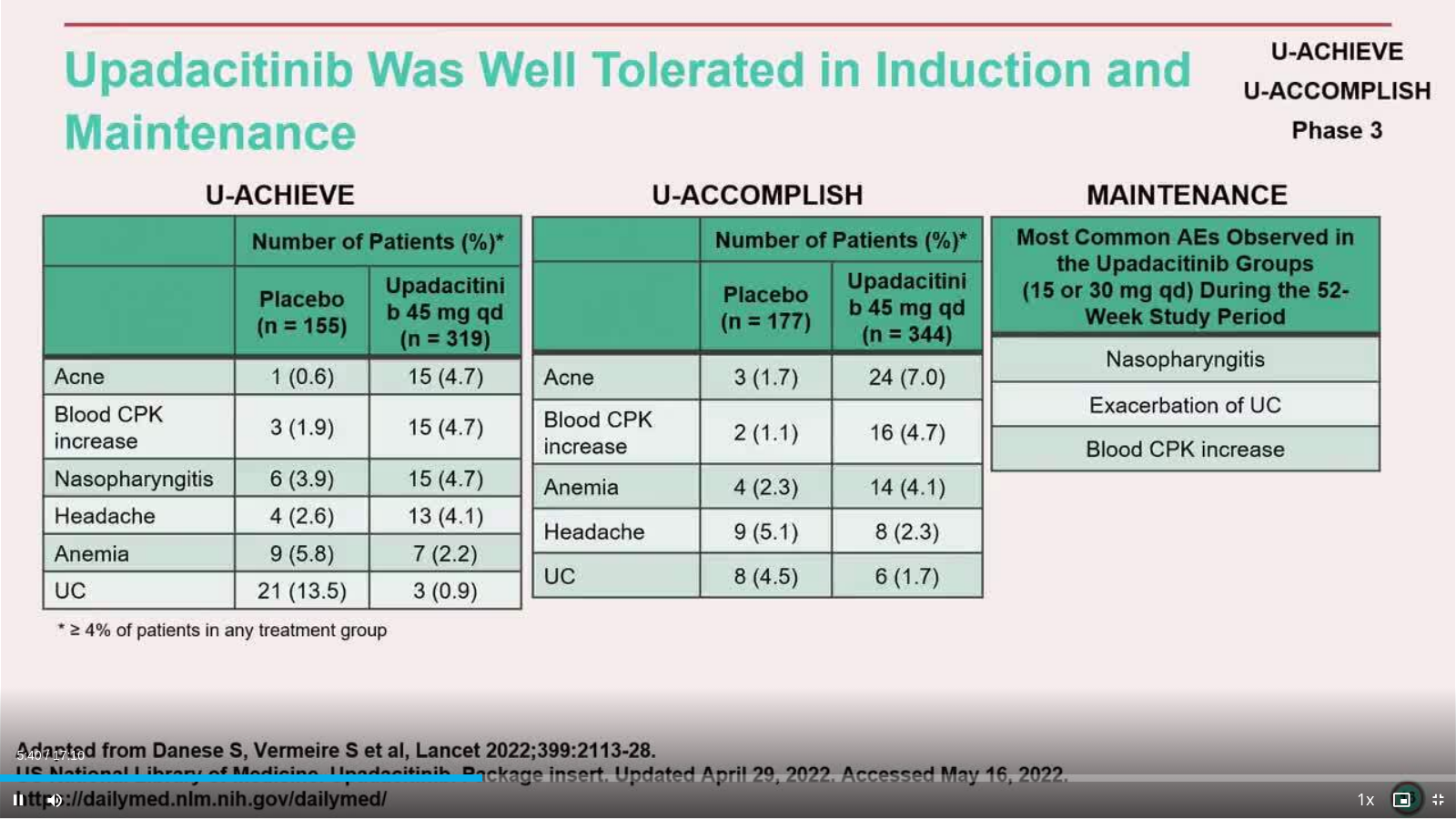 click at bounding box center (18, 800) 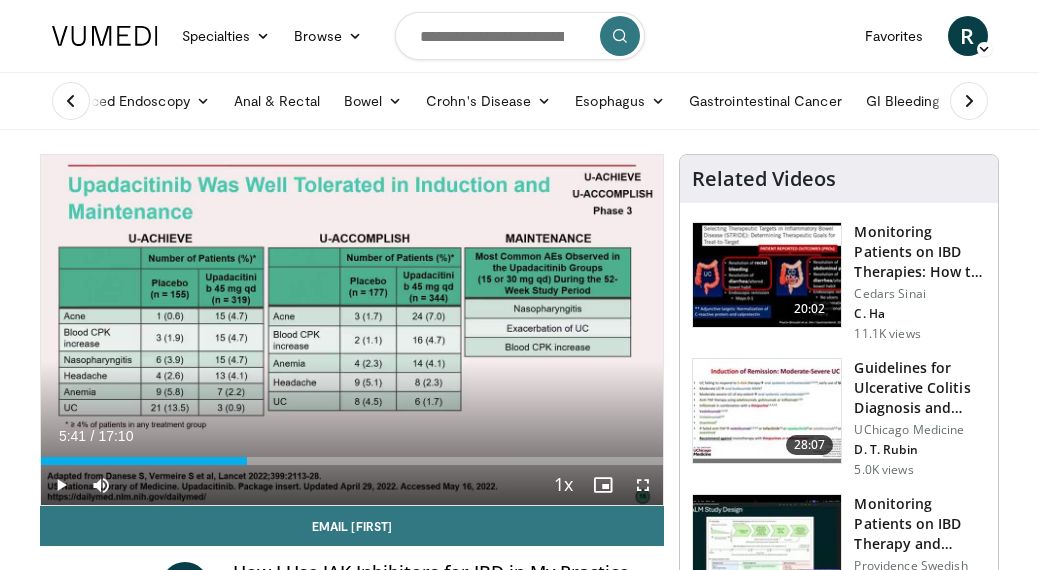 click at bounding box center [643, 485] 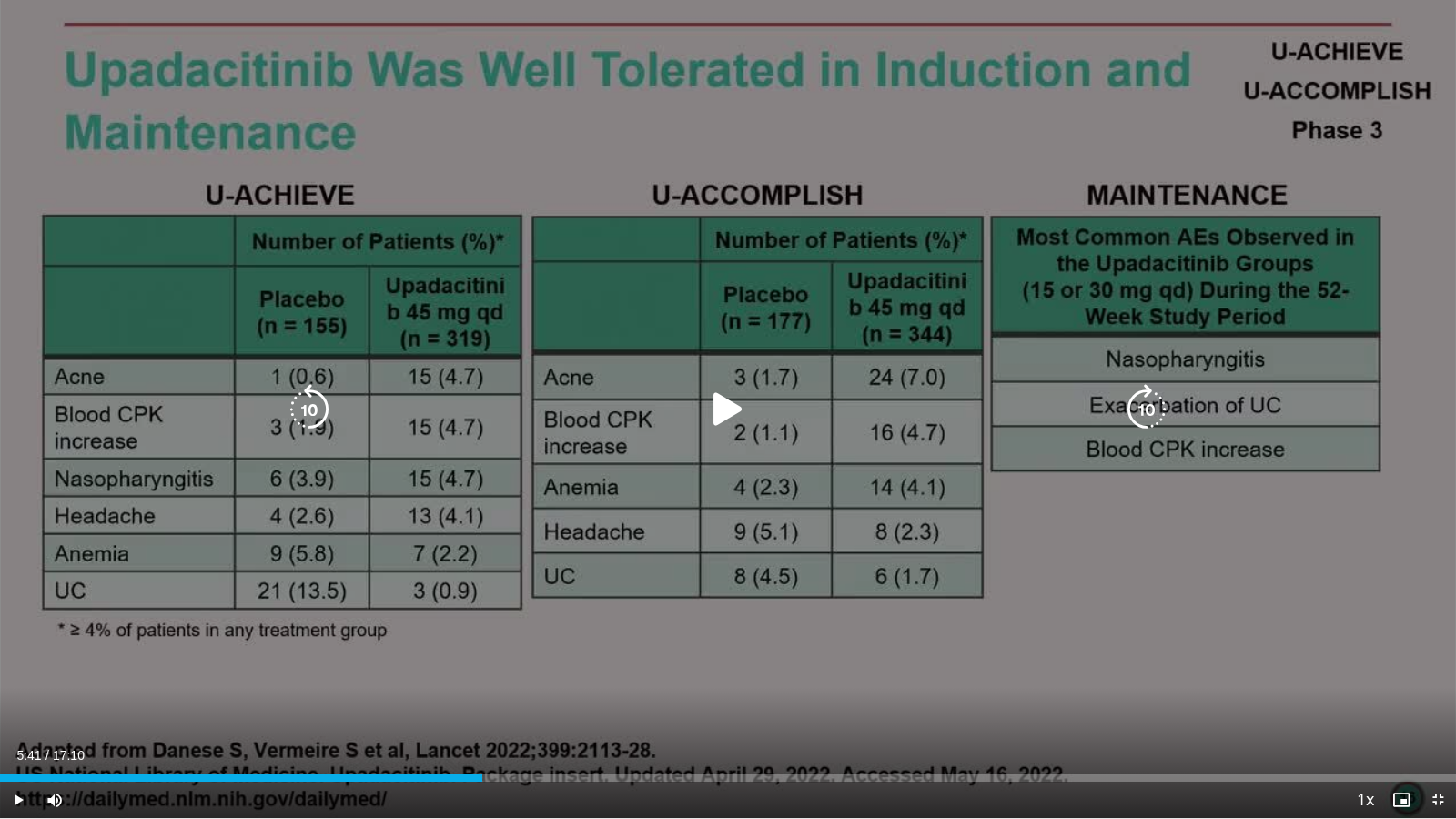 click at bounding box center (728, 410) 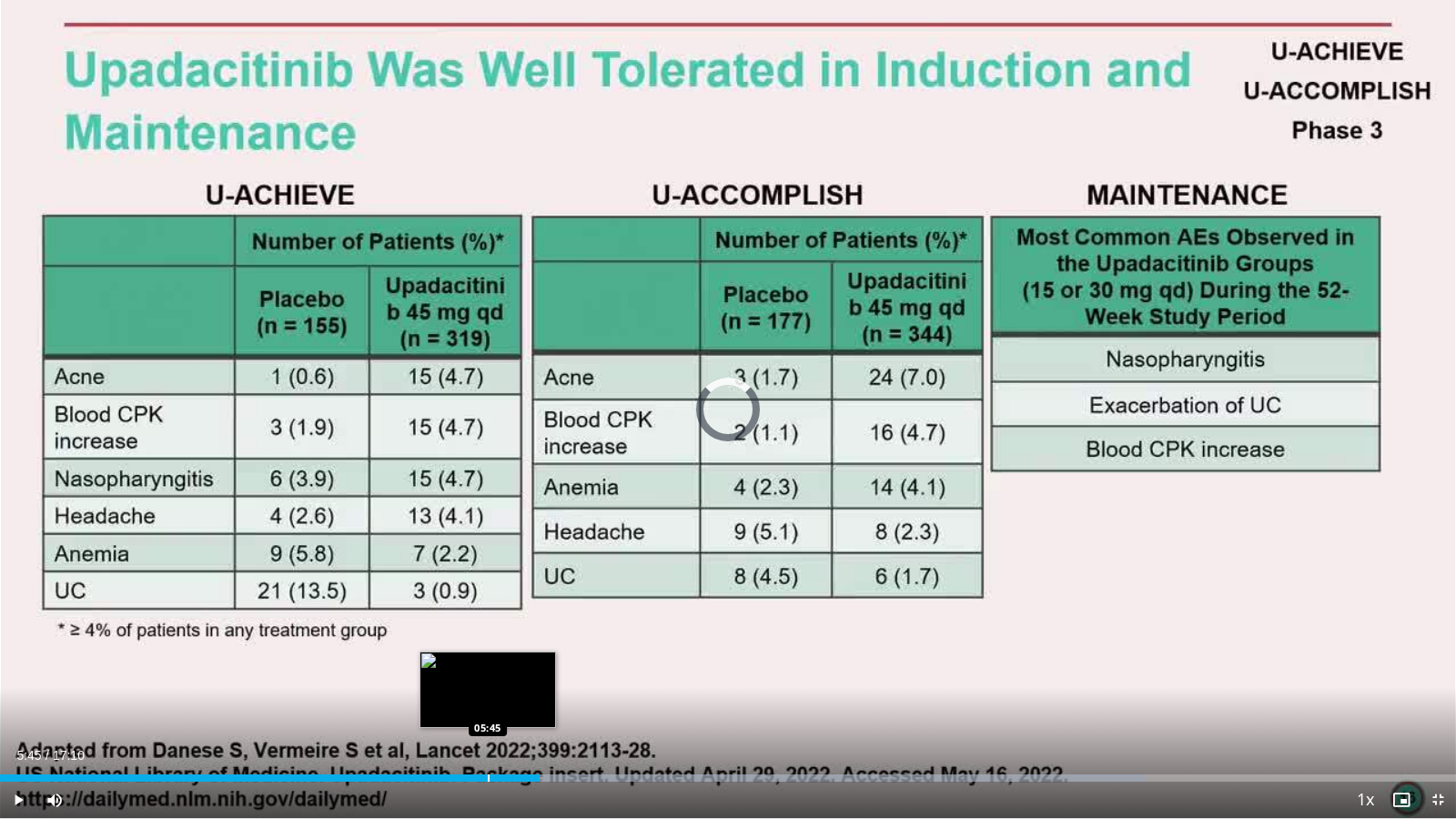 click at bounding box center (489, 778) 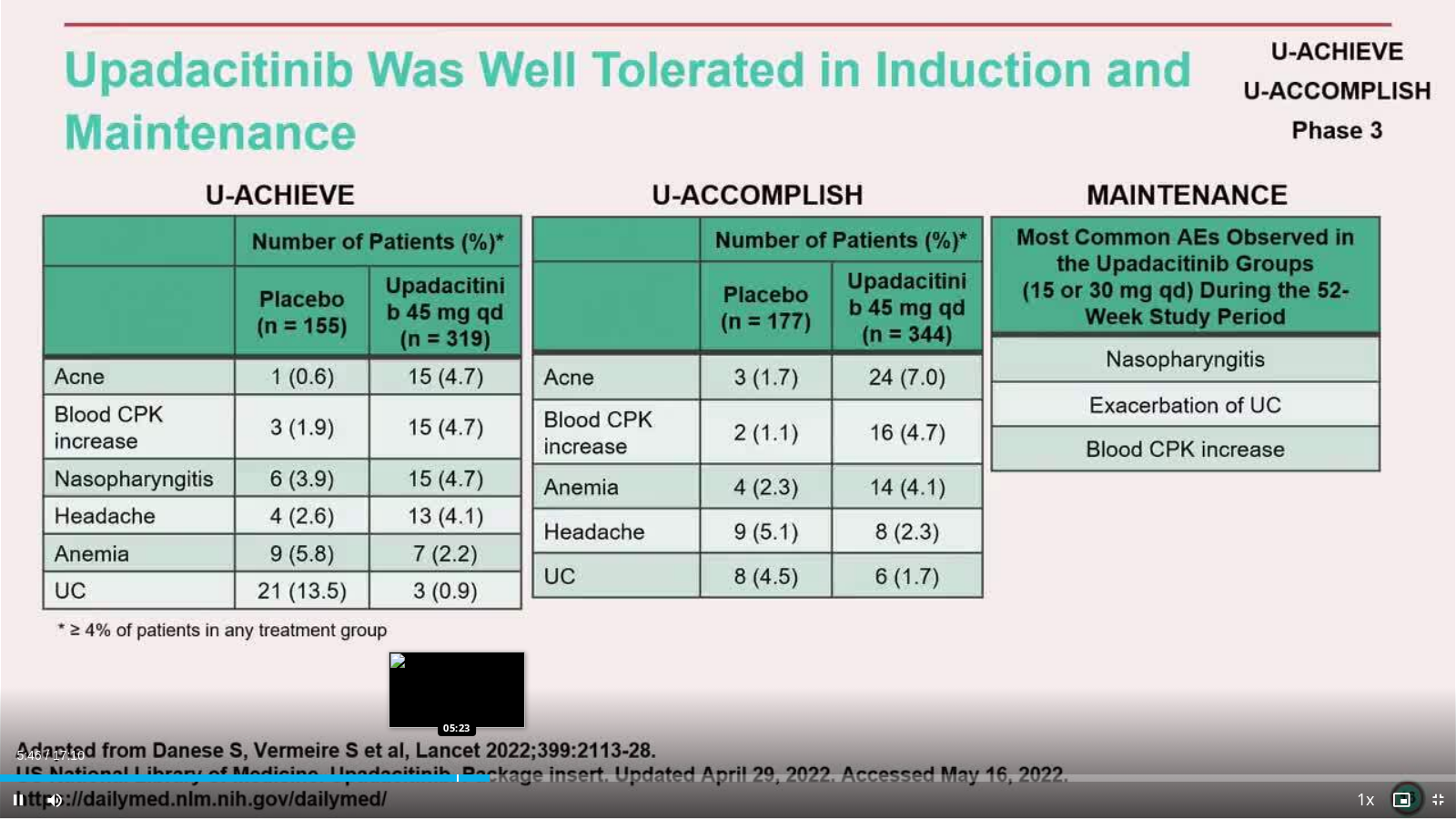 click at bounding box center (458, 778) 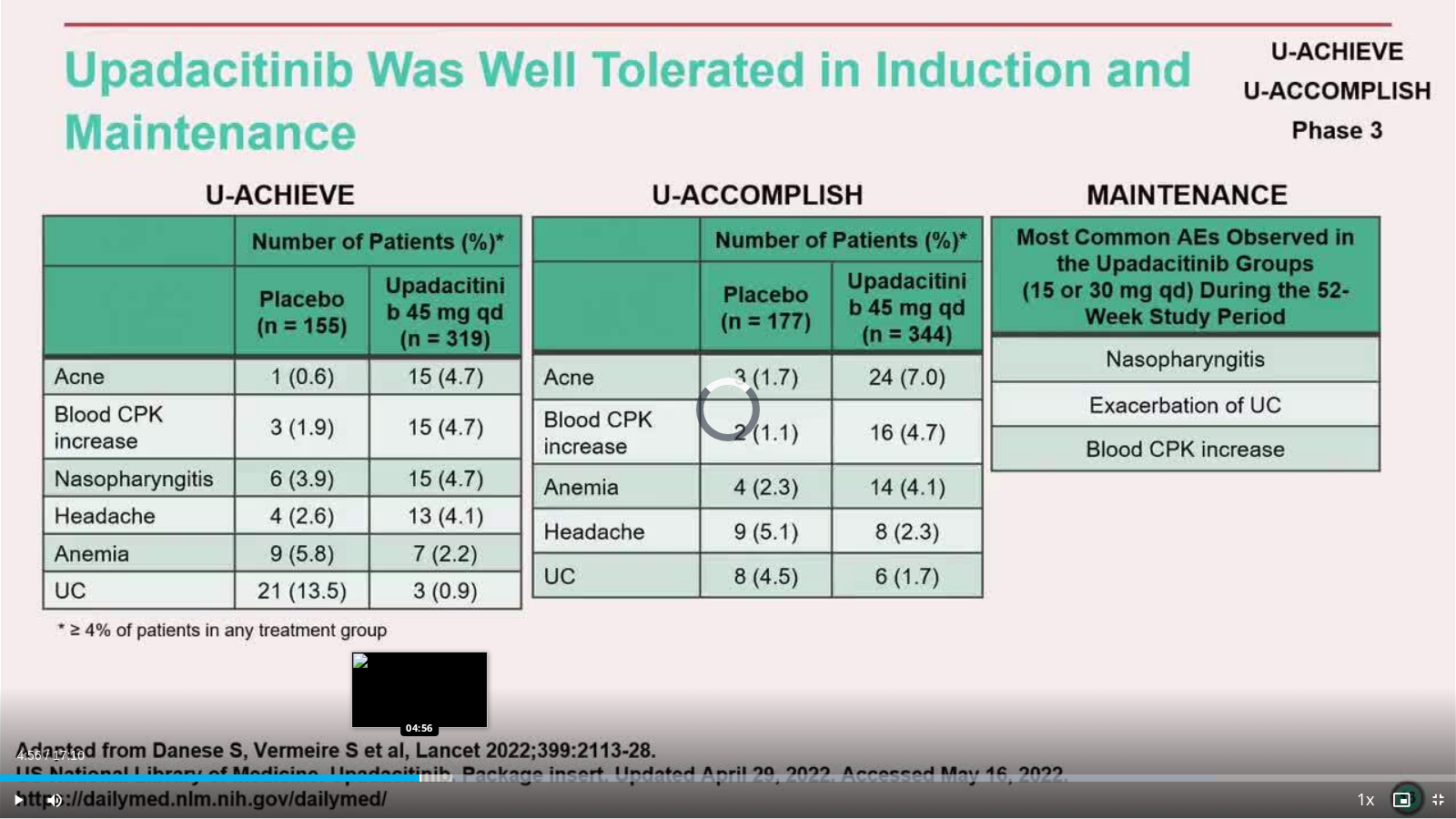 click at bounding box center (420, 778) 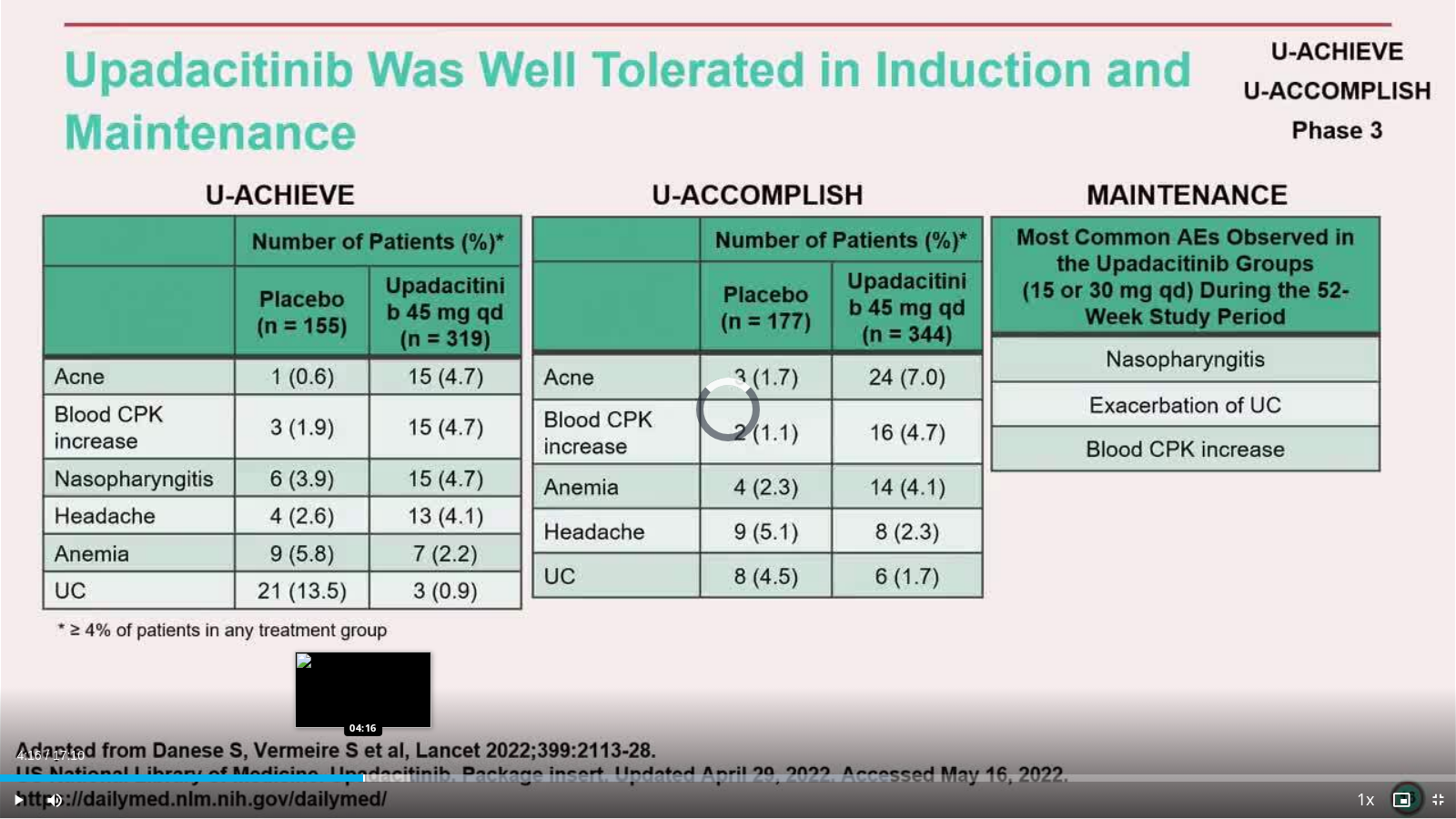 click at bounding box center [364, 778] 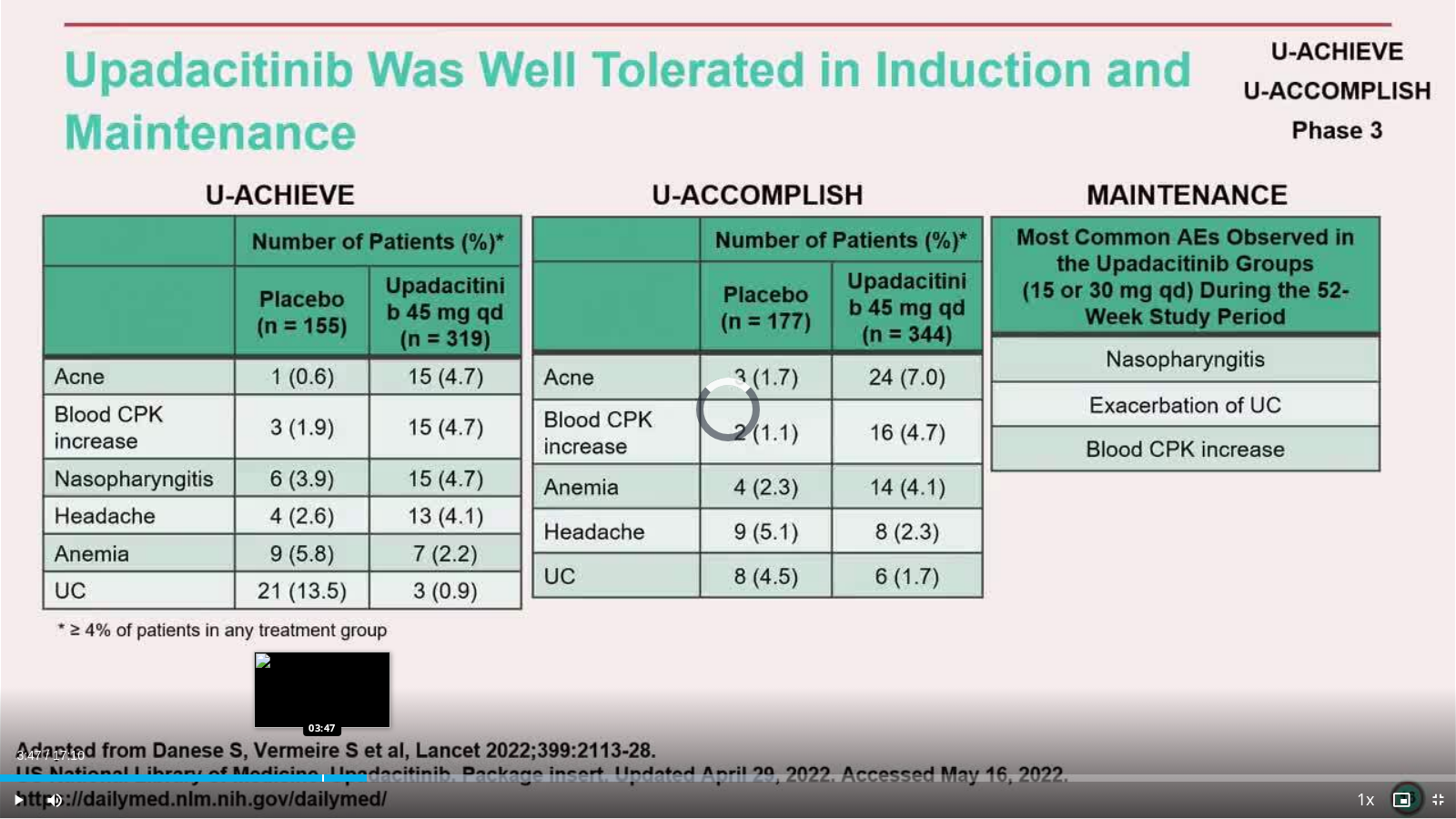 click on "Loaded :  53.39% 03:47 03:47" at bounding box center (728, 773) 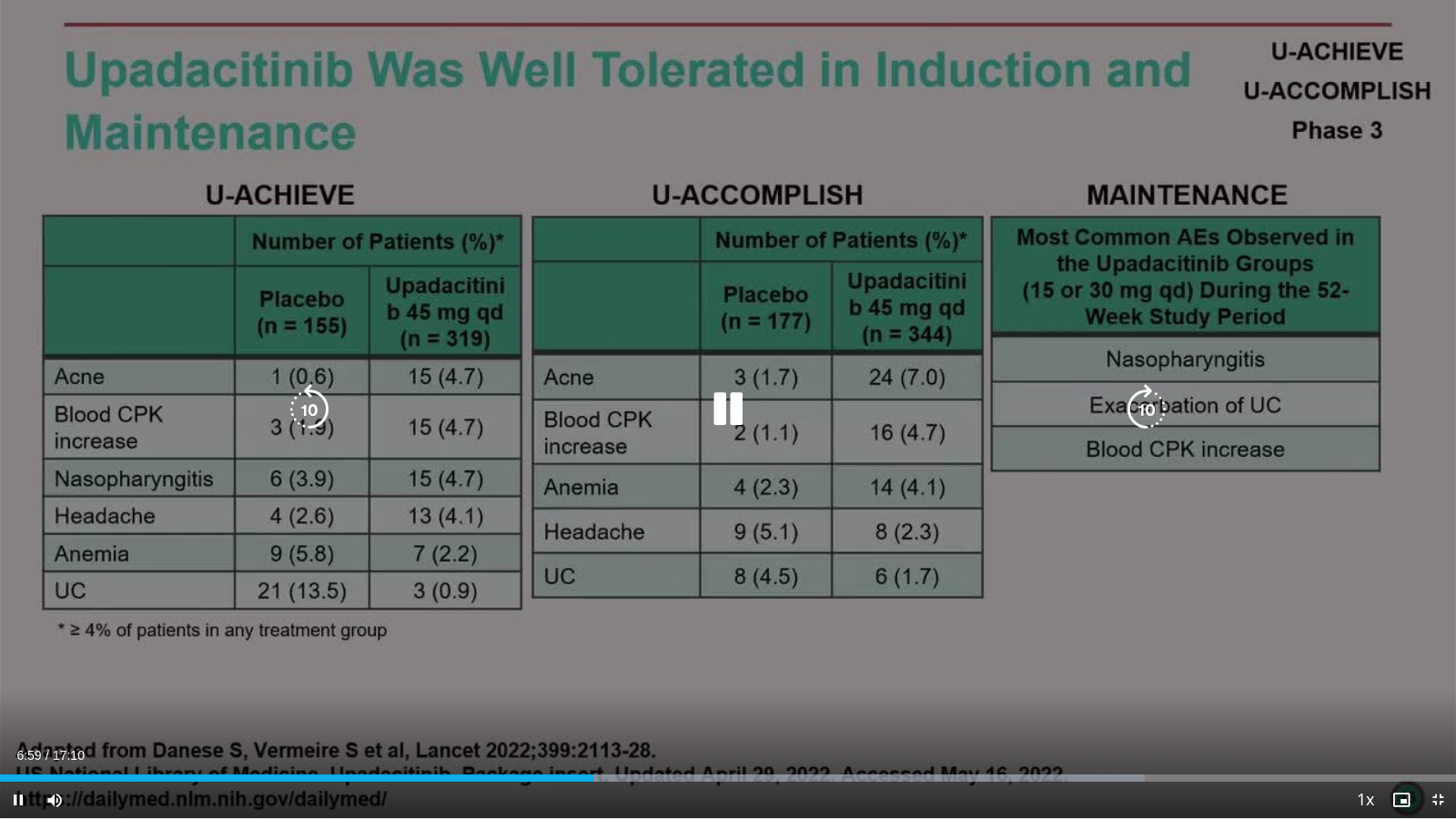 click at bounding box center [728, 410] 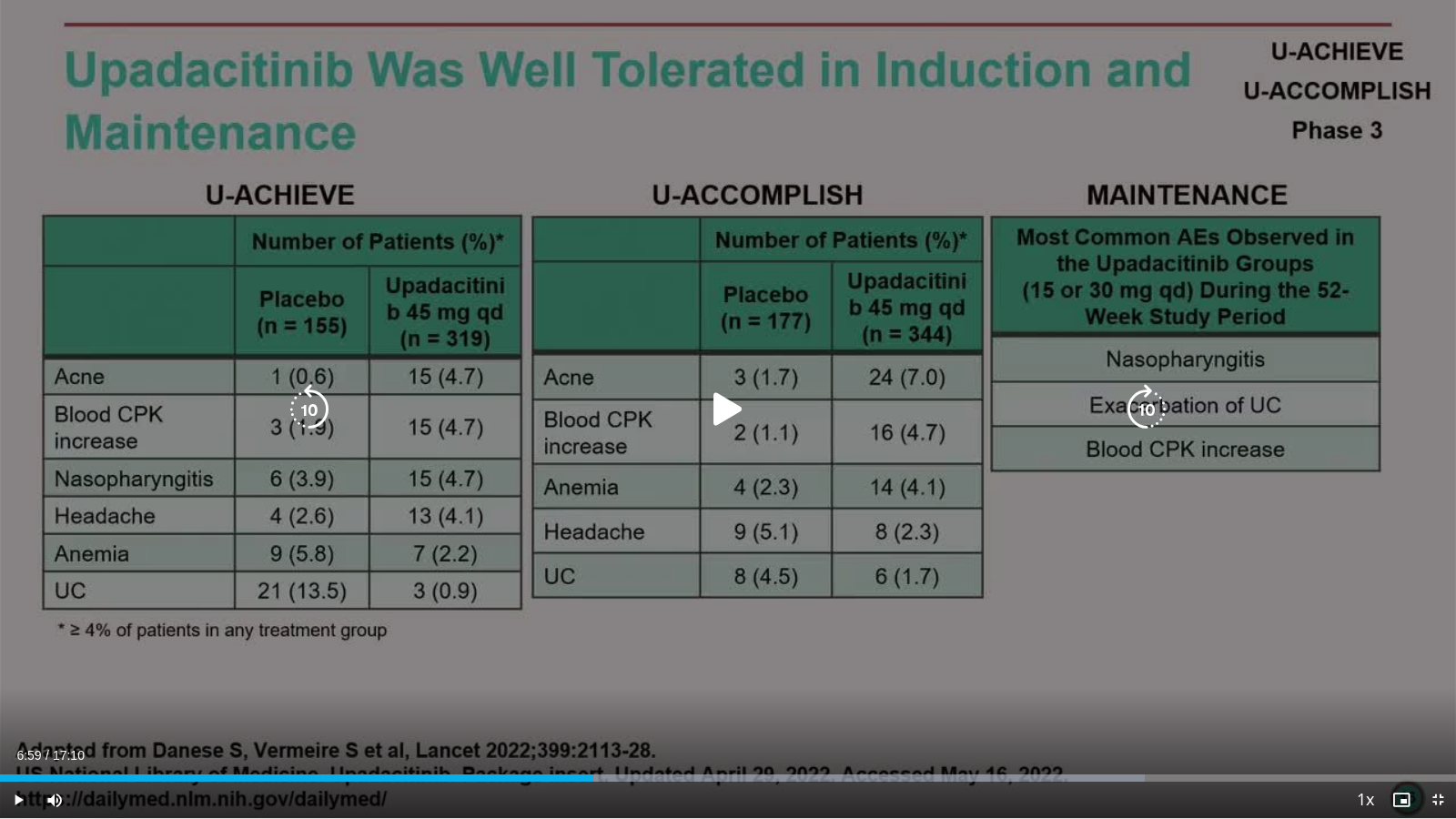 click at bounding box center (728, 410) 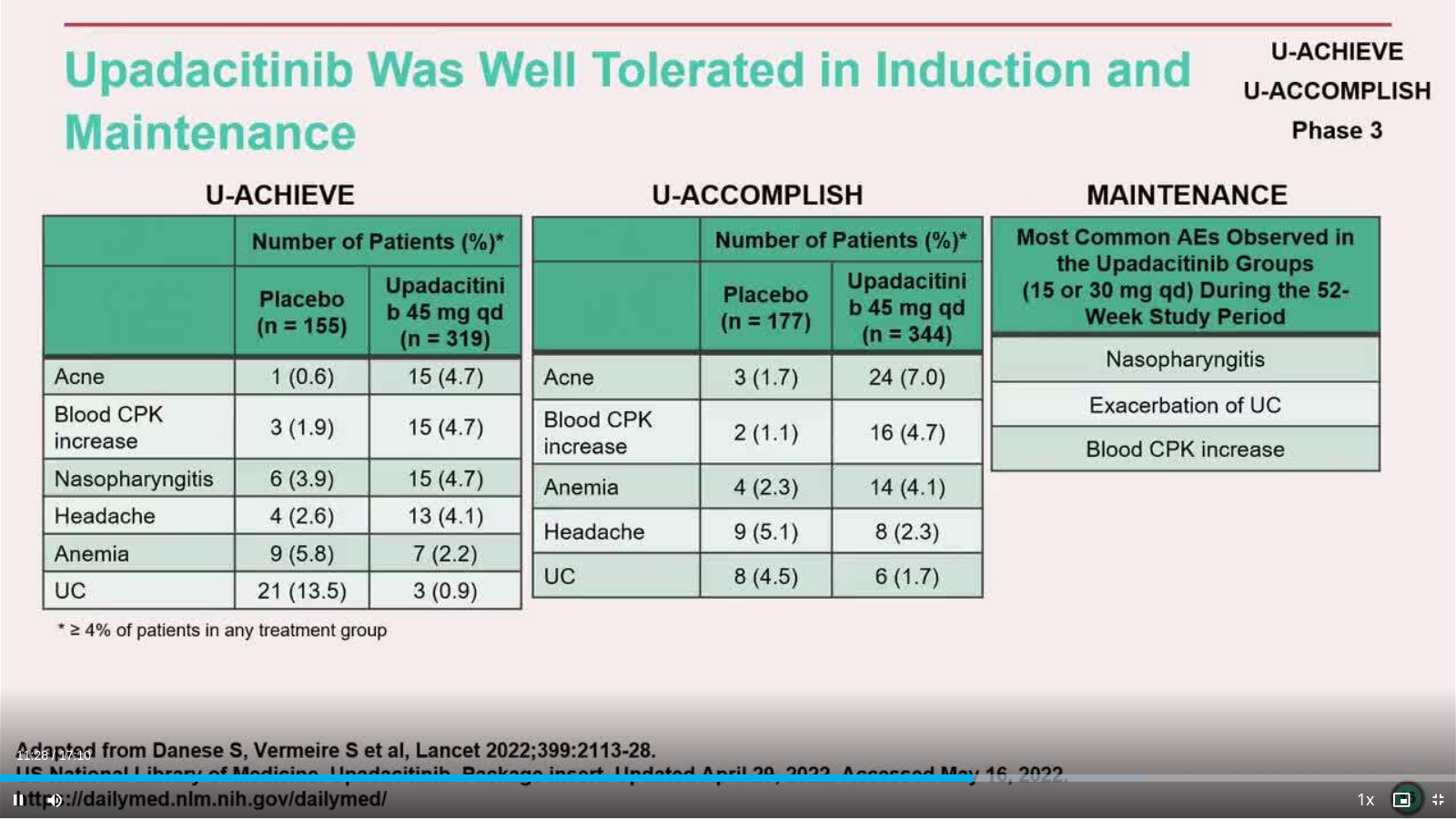 click at bounding box center [18, 800] 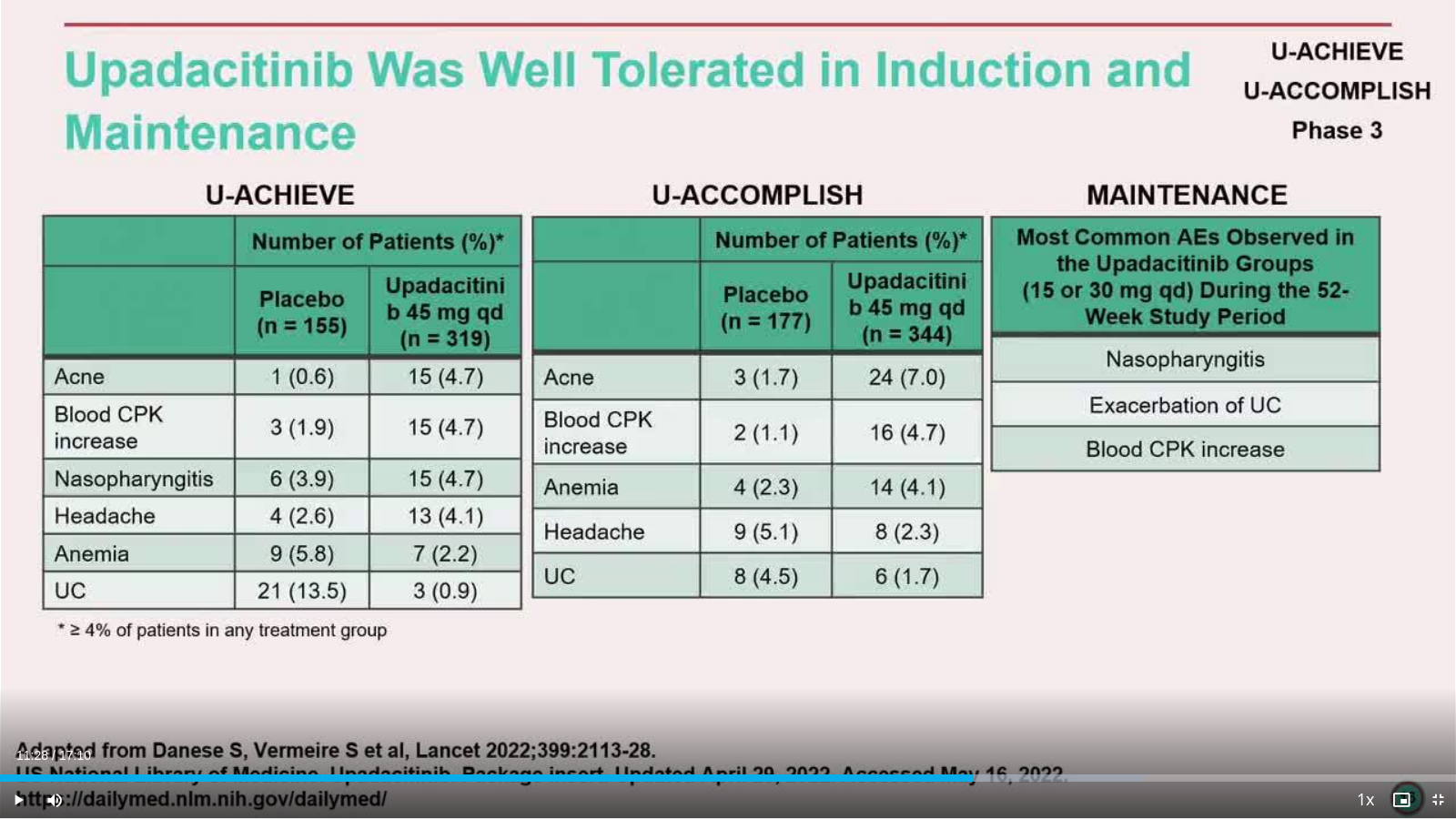 click at bounding box center [18, 800] 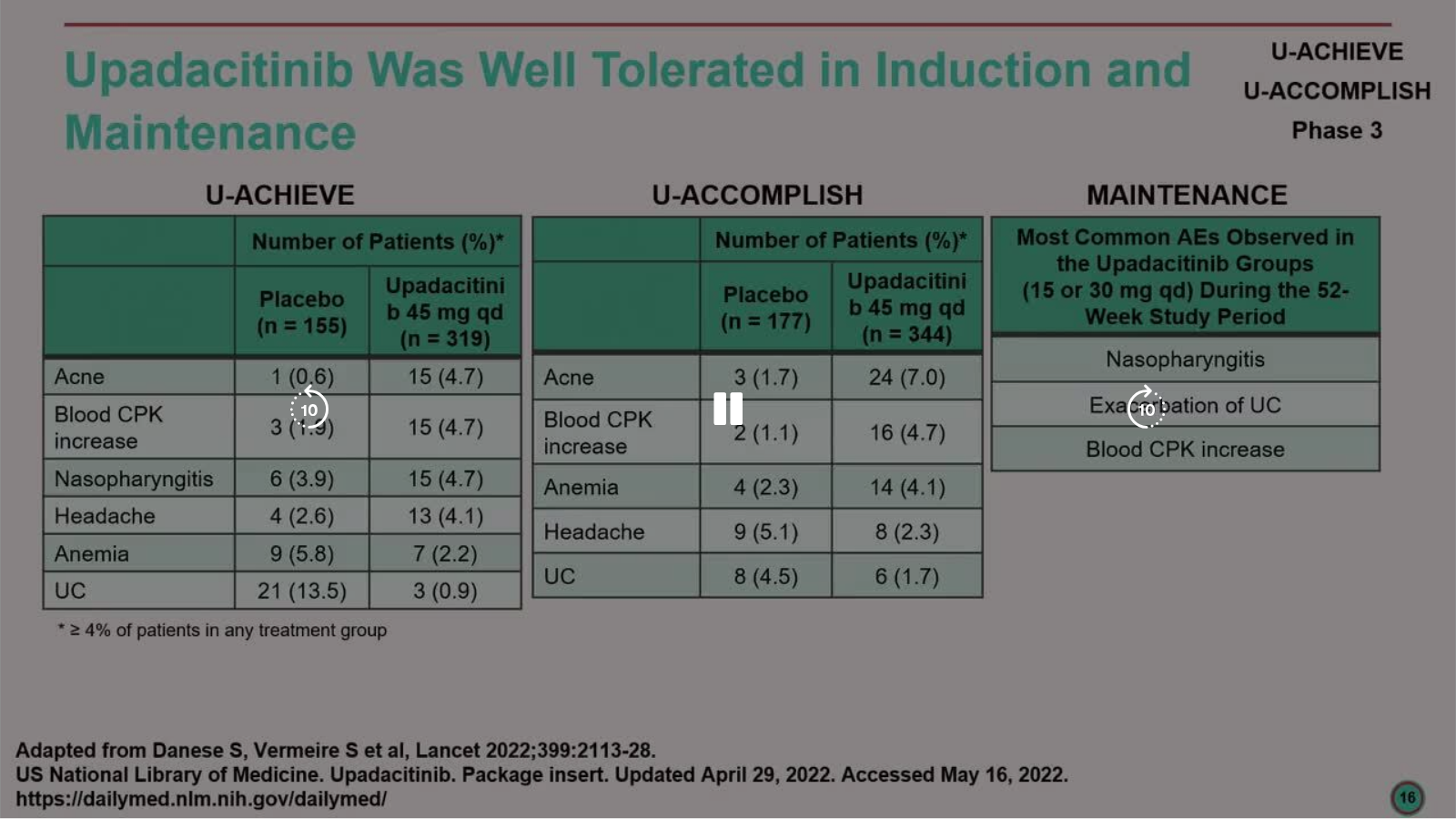 click on "**********" at bounding box center [728, 410] 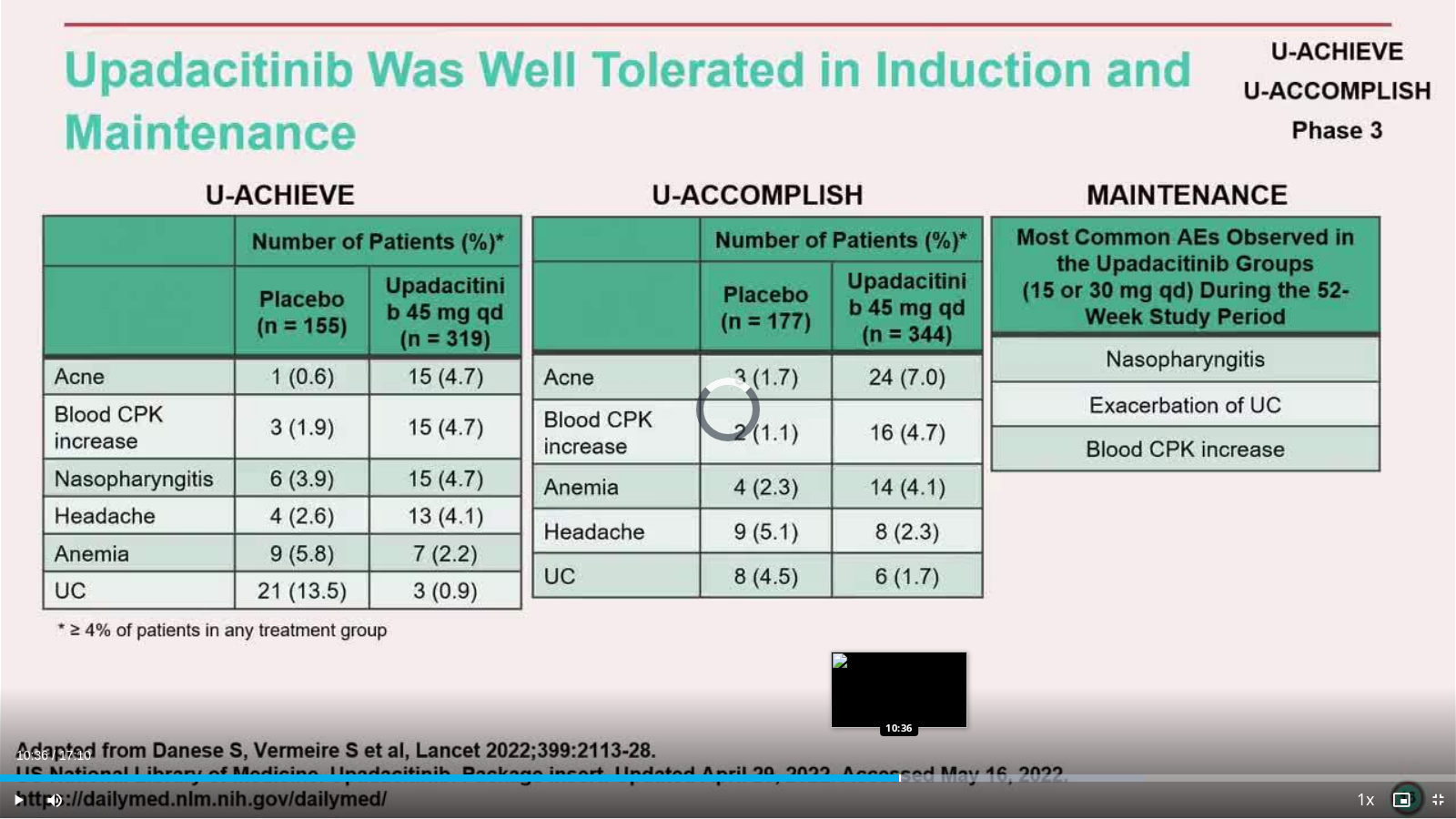 click at bounding box center (900, 778) 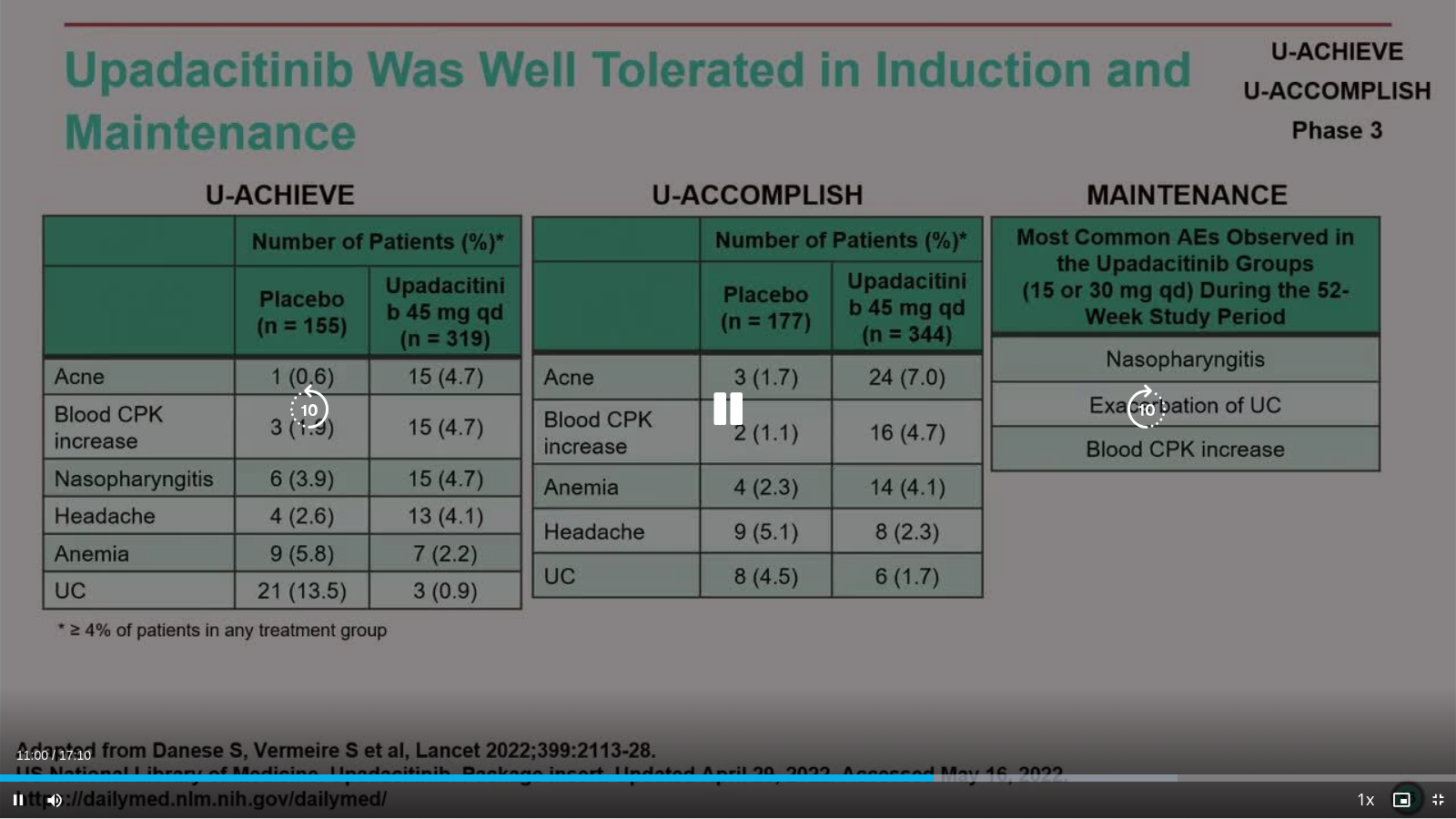 click at bounding box center [728, 410] 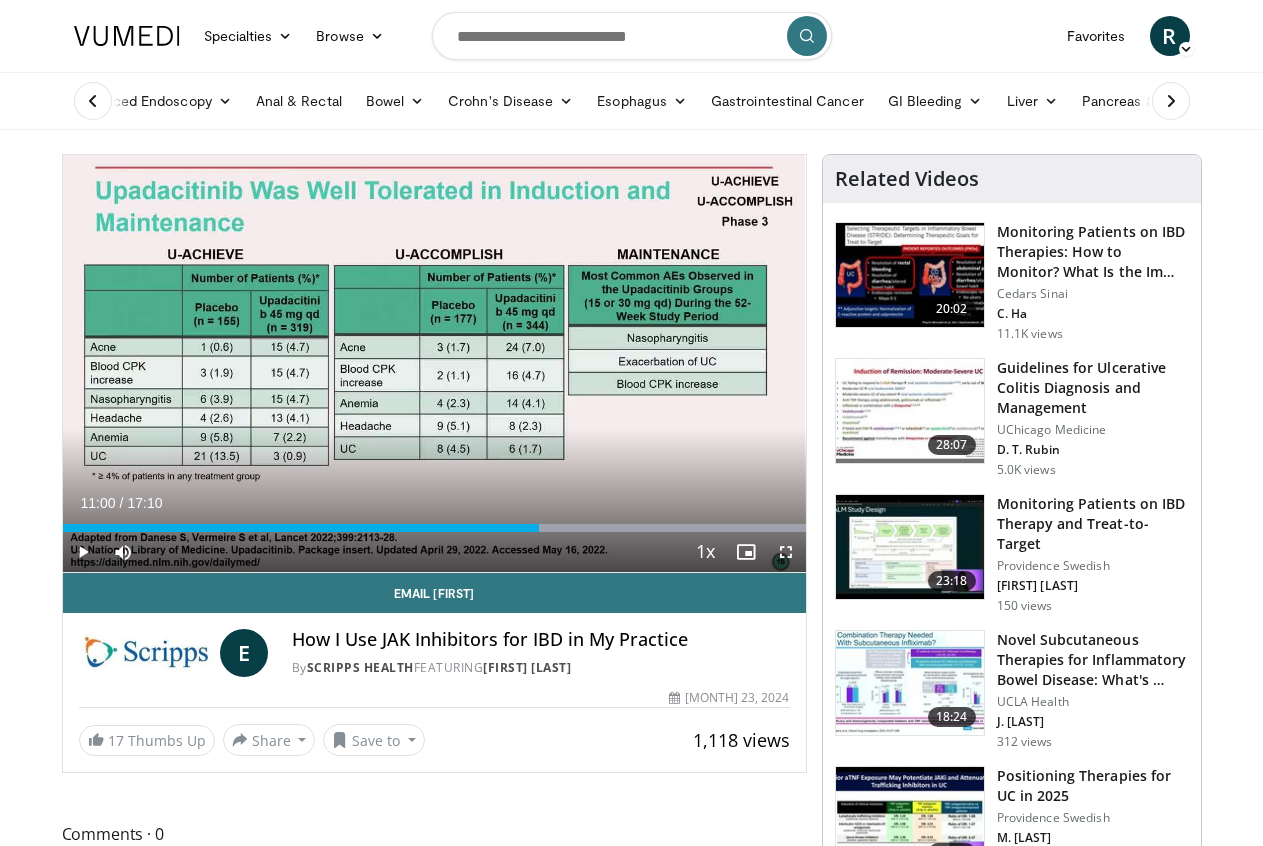 click at bounding box center [786, 552] 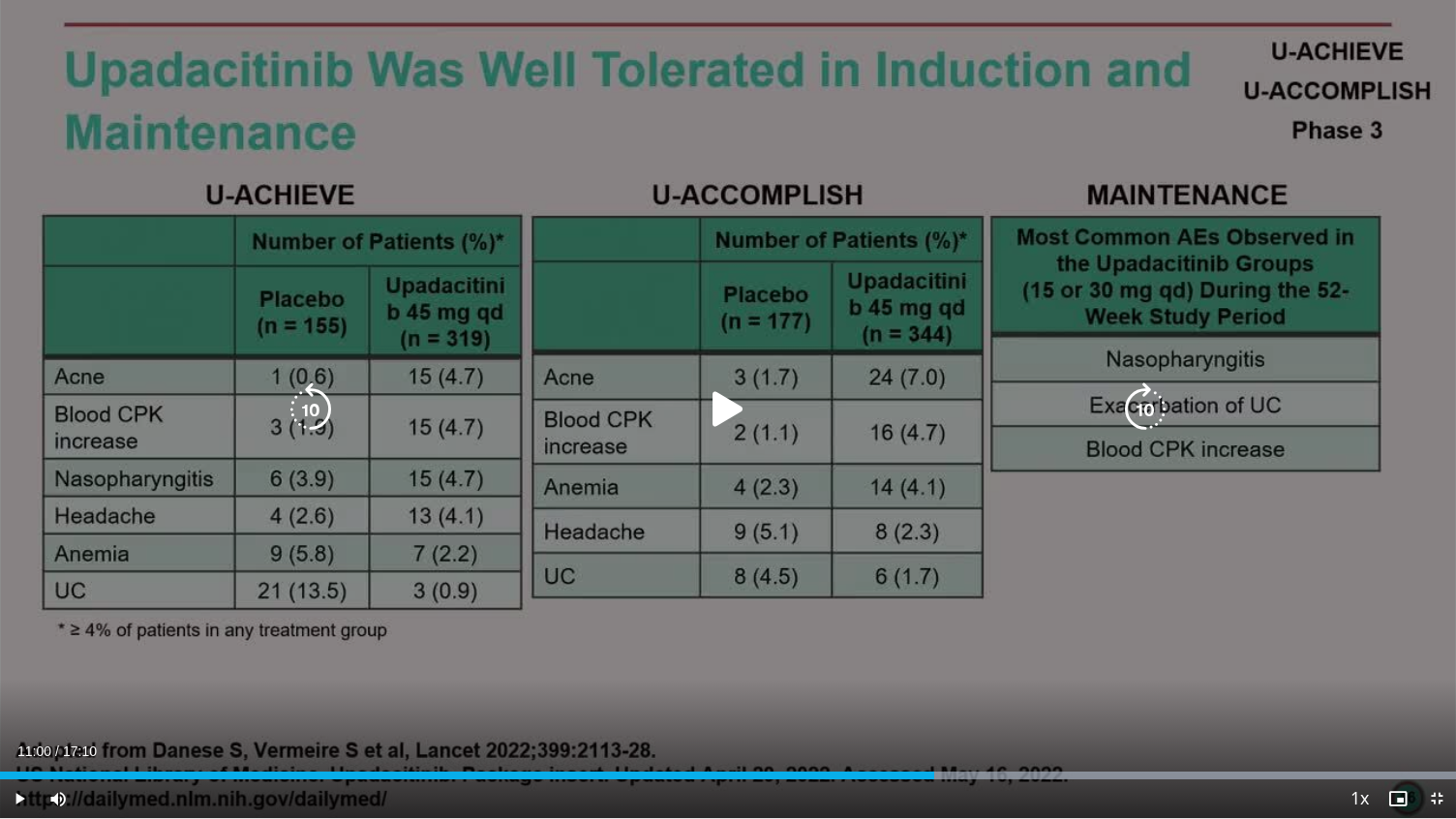 click on "10 seconds
Tap to unmute" at bounding box center (728, 409) 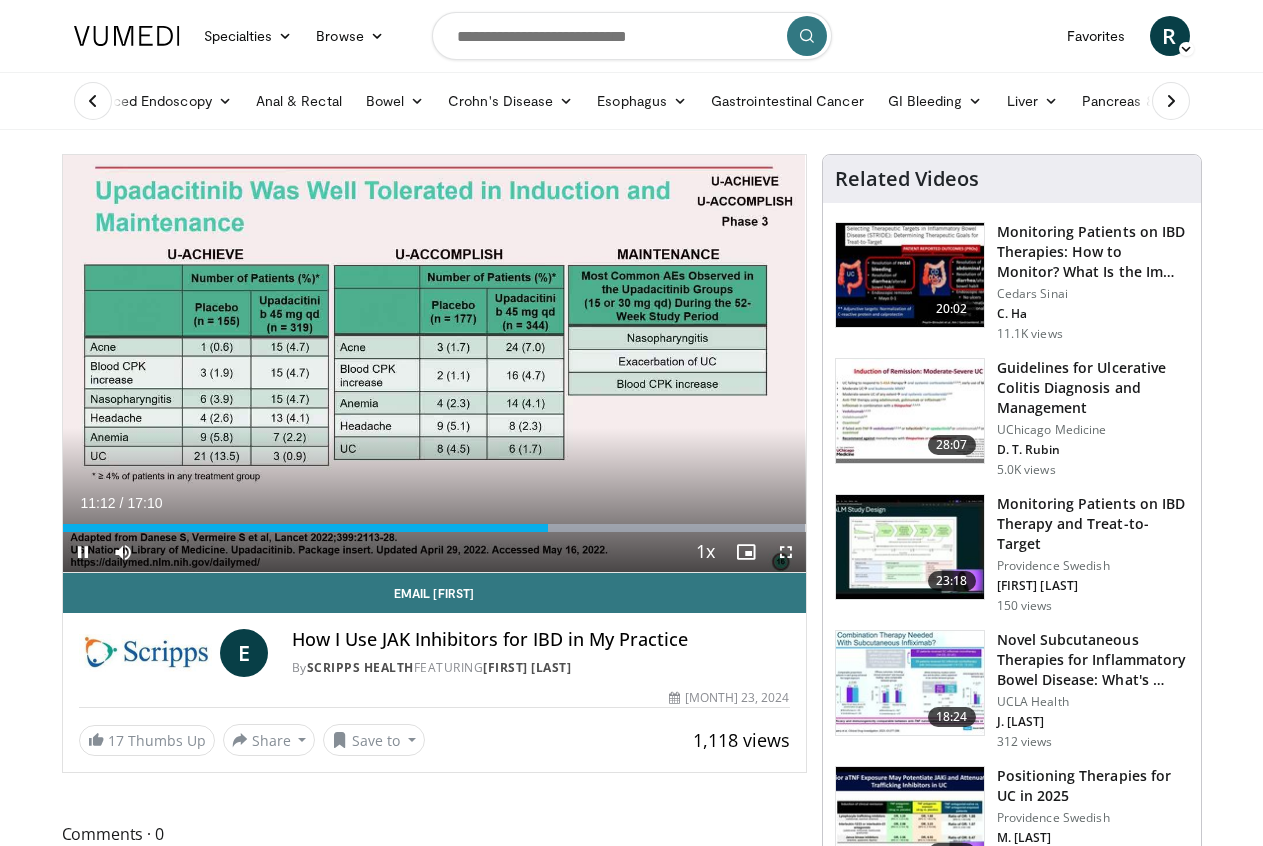 click at bounding box center (83, 552) 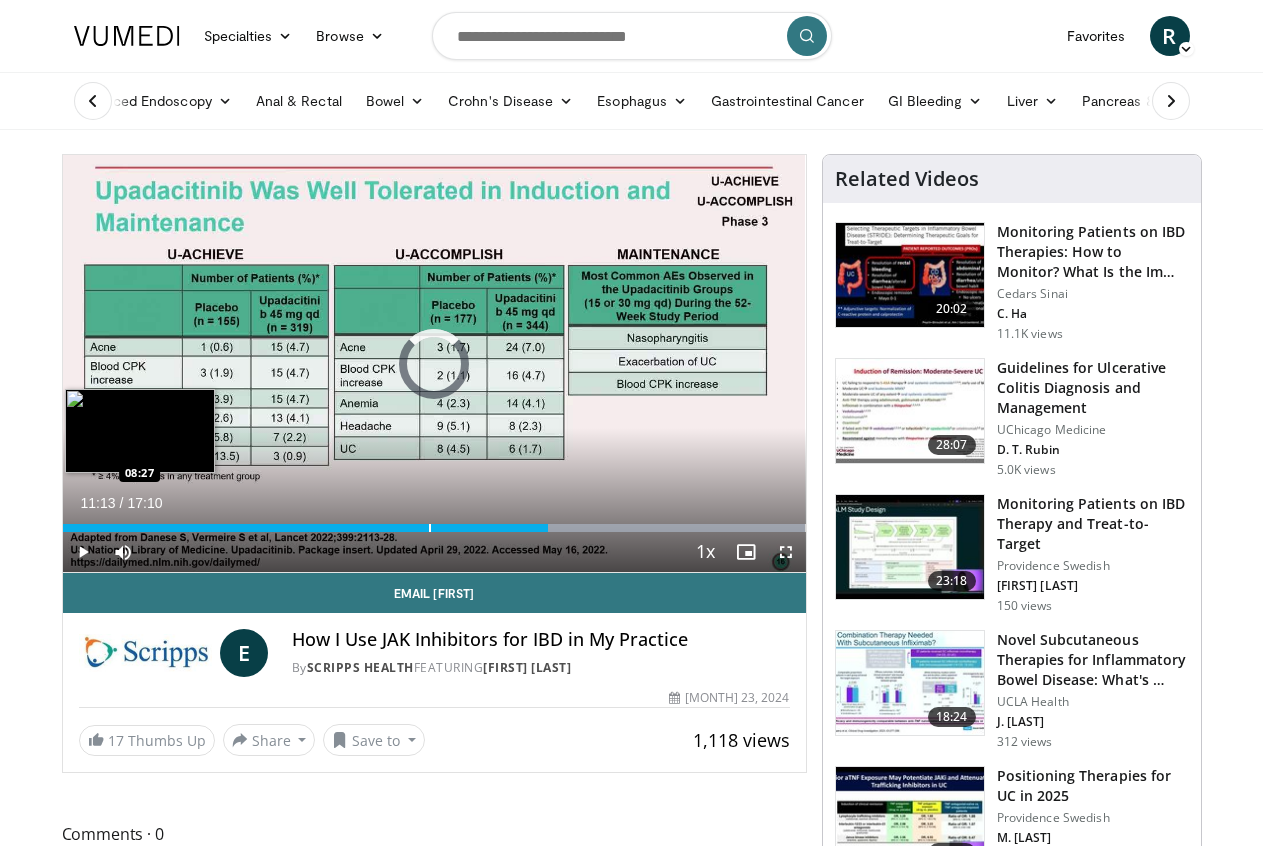click on "Loaded :  100.00% 11:13 08:27" at bounding box center [434, 522] 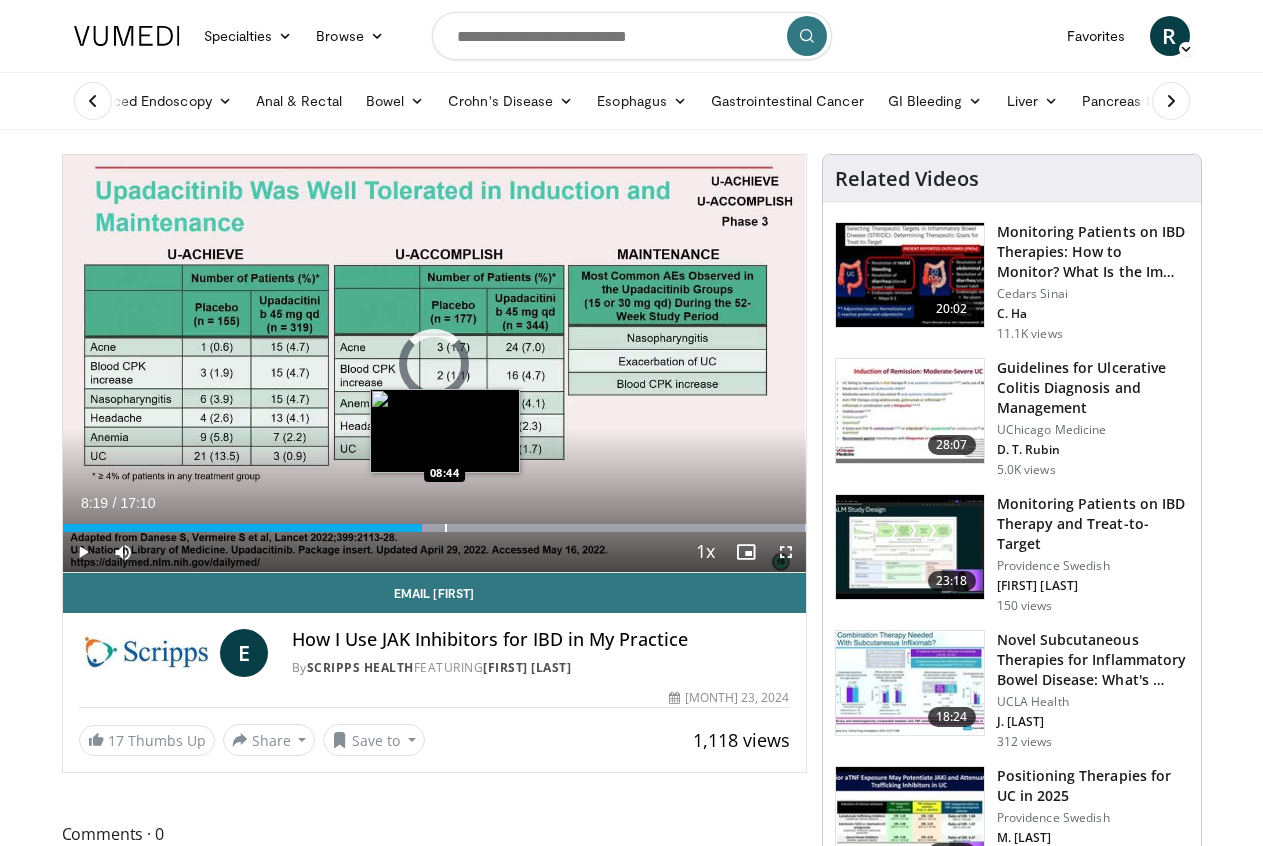 drag, startPoint x: 422, startPoint y: 527, endPoint x: 445, endPoint y: 527, distance: 23 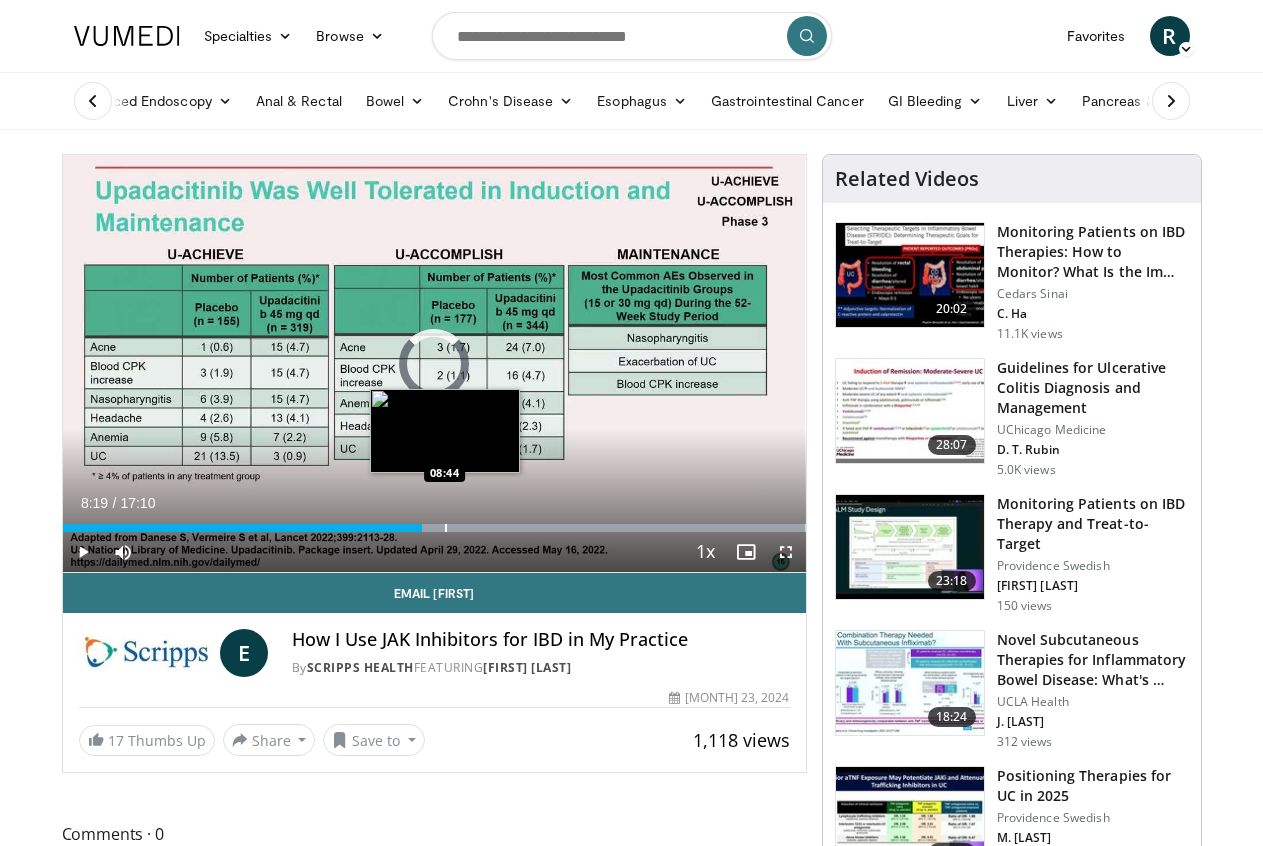click at bounding box center (446, 528) 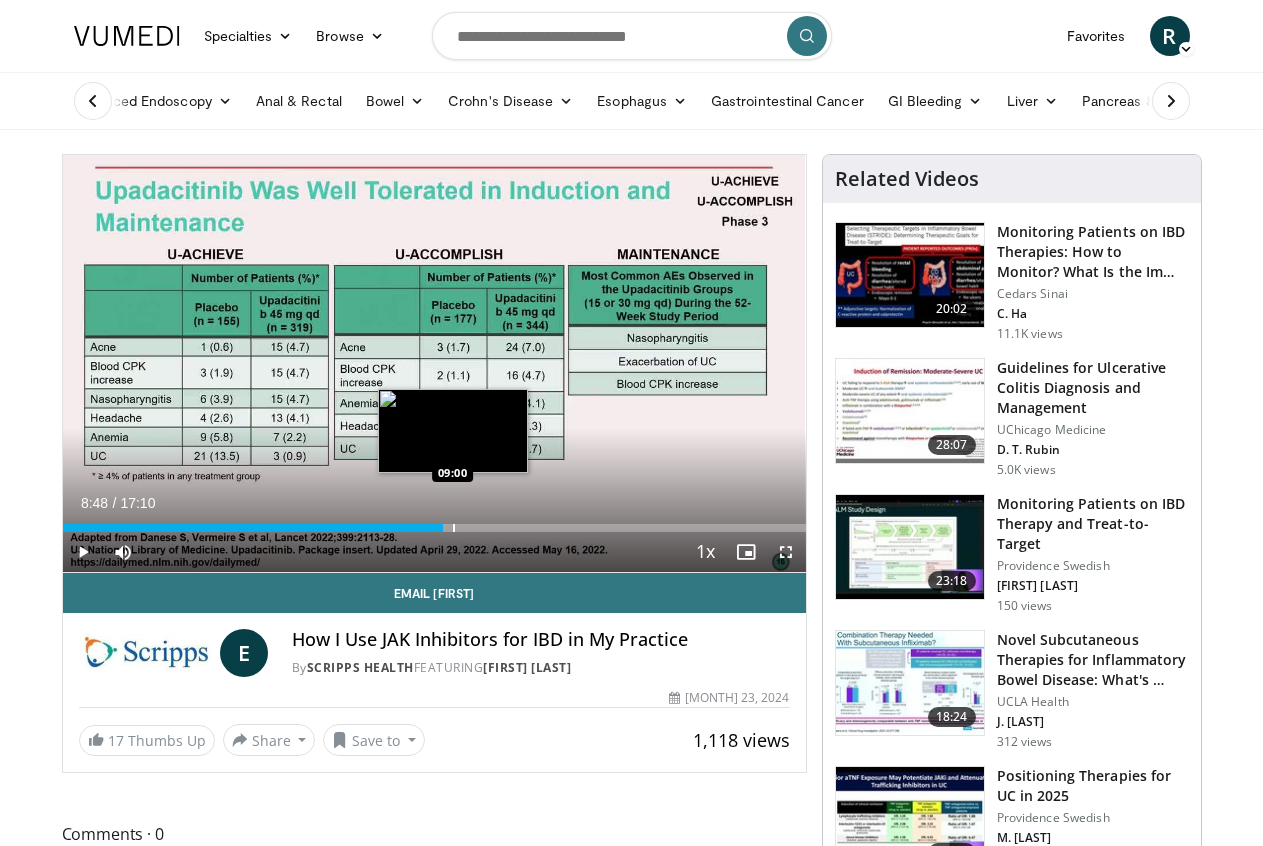 click at bounding box center (454, 528) 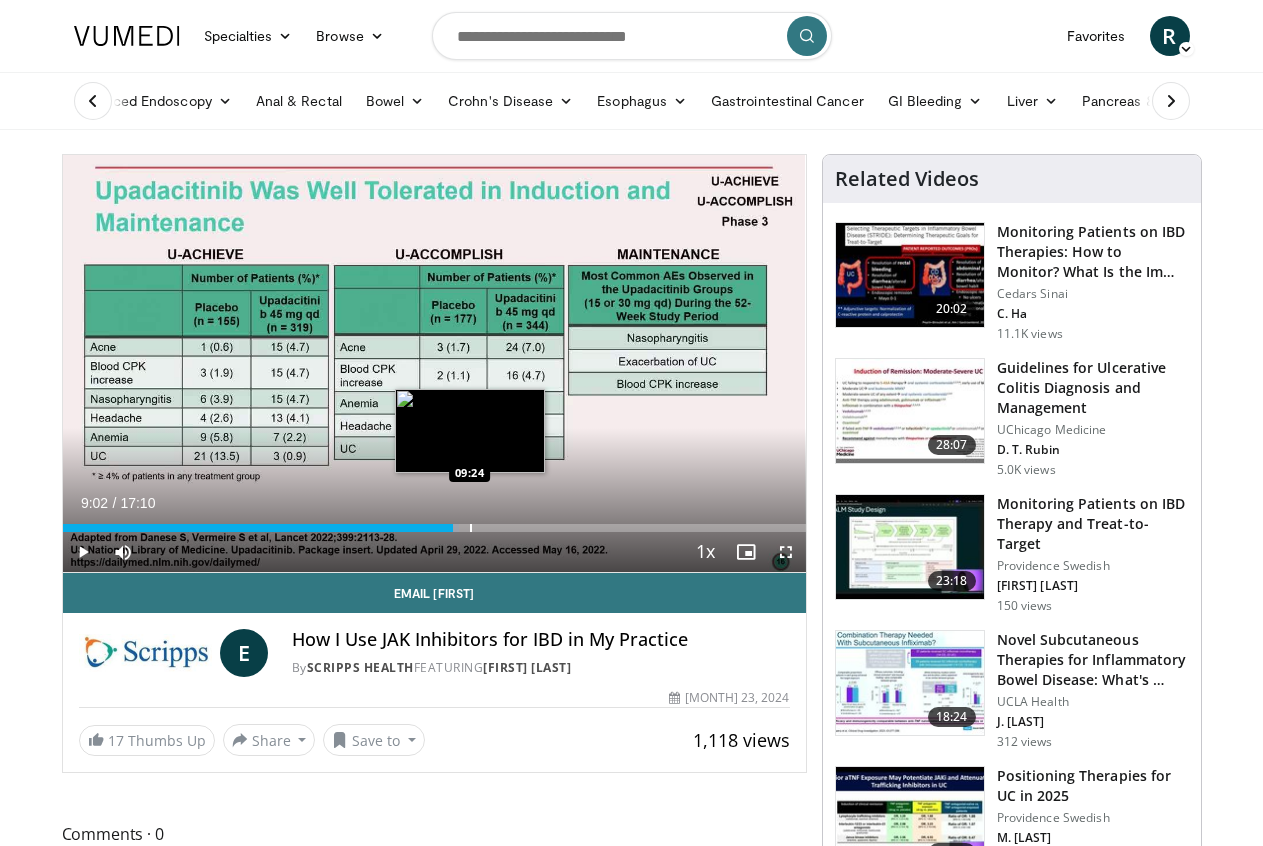 click at bounding box center [471, 528] 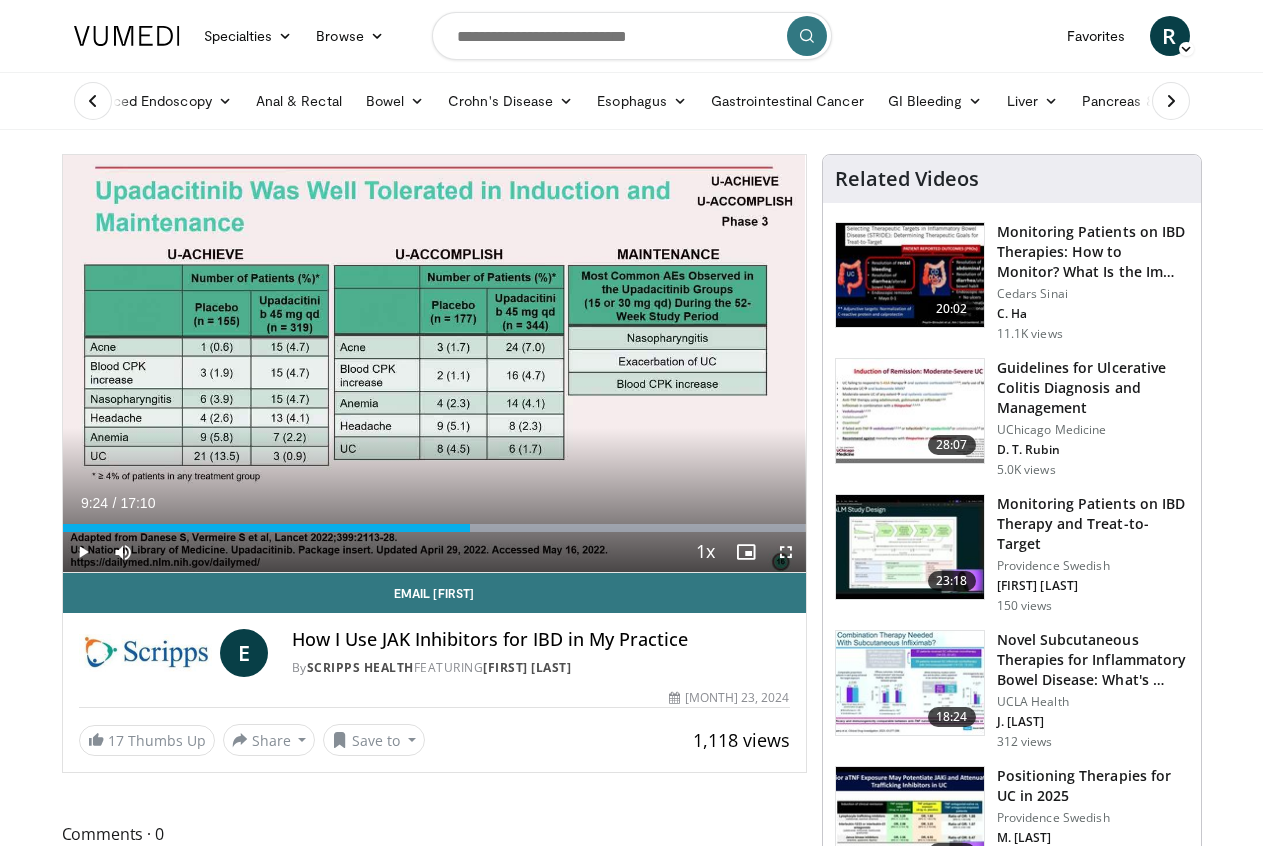 click on "Current Time  9:24 / Duration  17:10 Play Skip Backward Skip Forward Mute 3% Loaded :  99.99% 09:24 09:07 Stream Type  LIVE Seek to live, currently behind live LIVE   1x Playback Rate 0.5x 0.75x 1x , selected 1.25x 1.5x 1.75x 2x Chapters Chapters Descriptions descriptions off , selected Captions captions off , selected Audio Track en (Main) , selected Fullscreen Enable picture-in-picture mode" at bounding box center (434, 552) 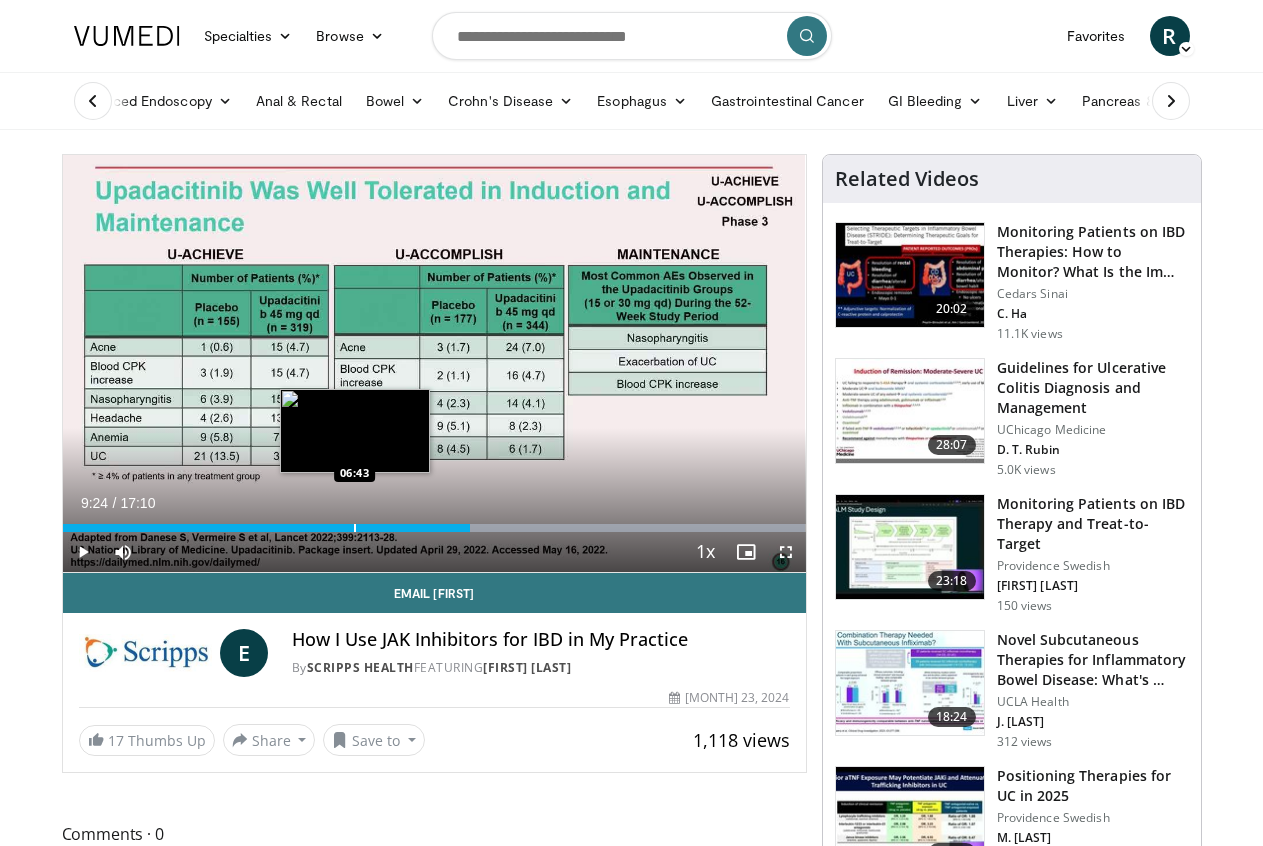 click at bounding box center (355, 528) 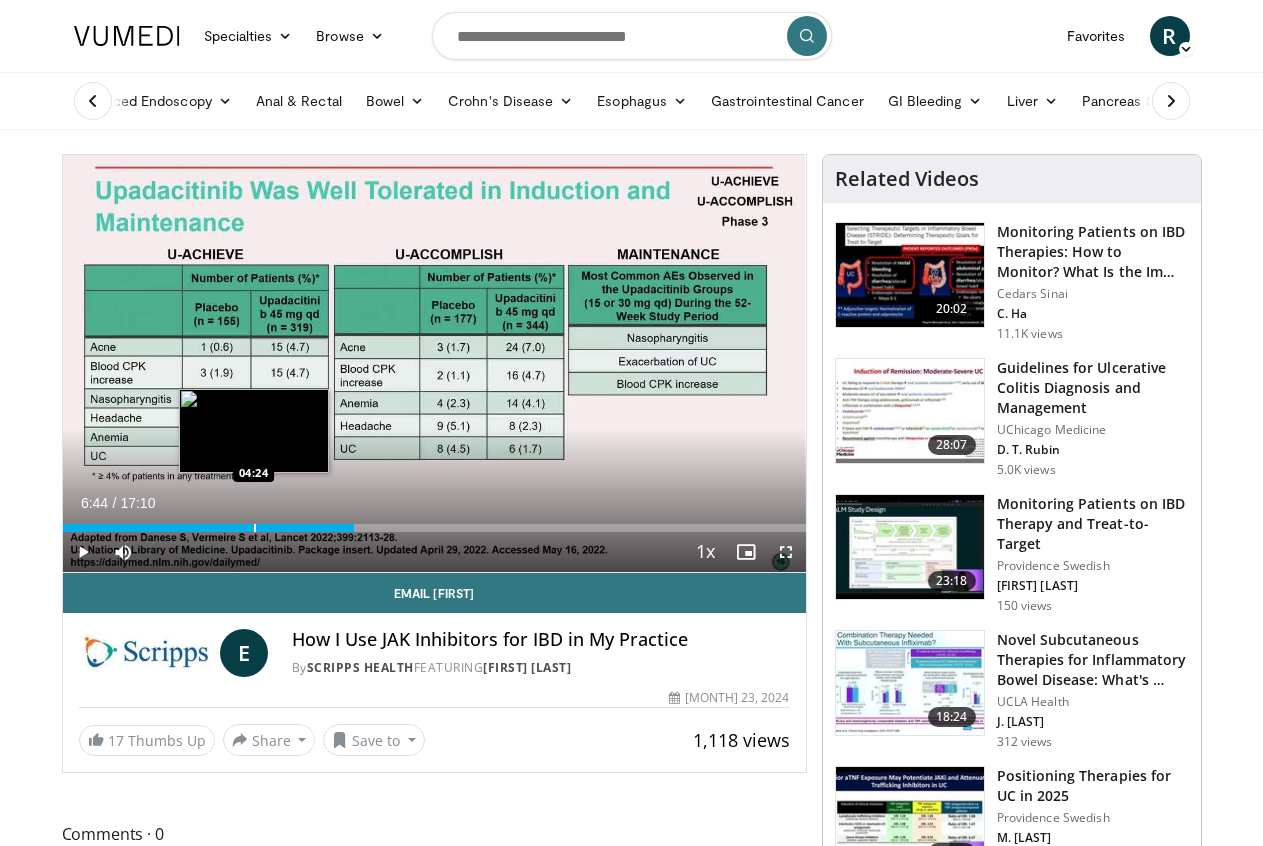 click on "Loaded :  39.80% 06:44 04:24" at bounding box center [434, 522] 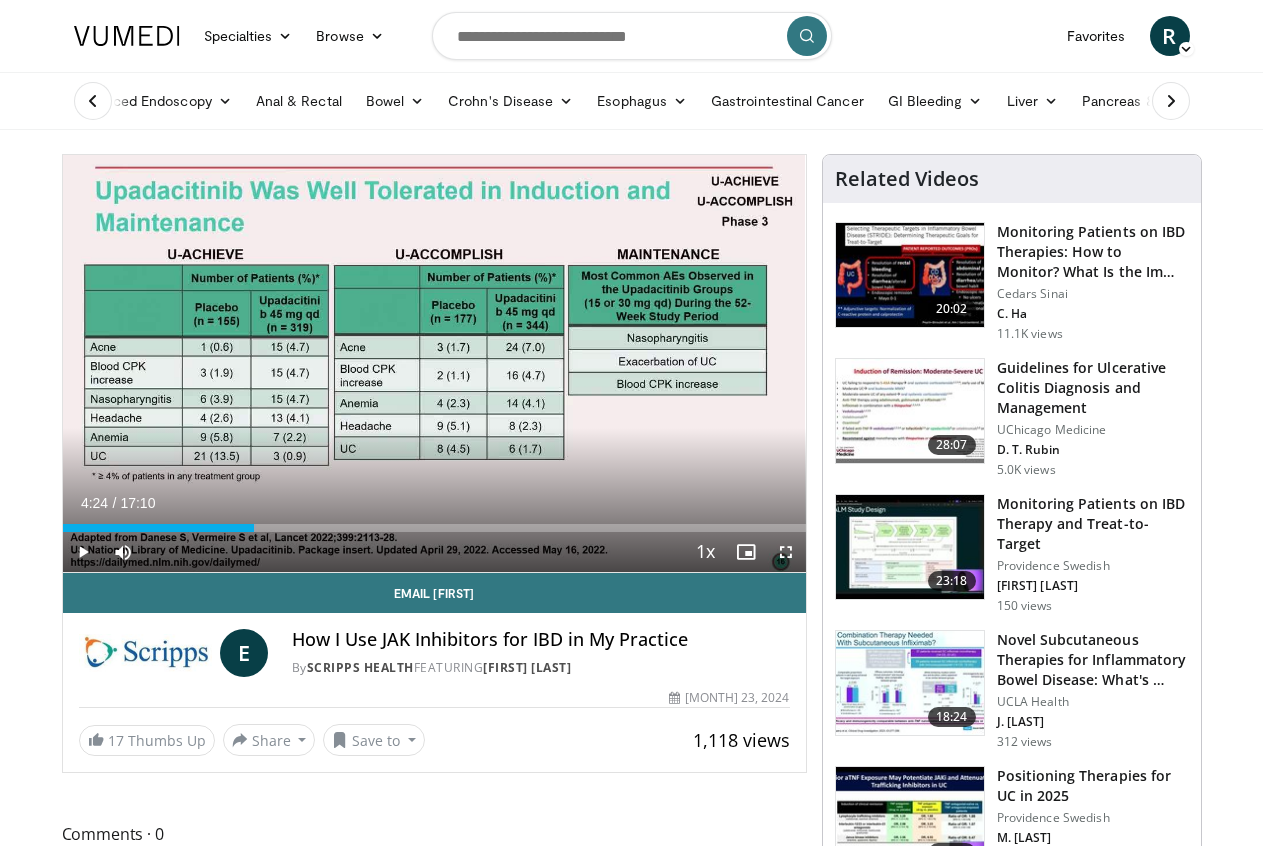 click on "Loaded :  25.99% 04:24 04:56" at bounding box center (434, 522) 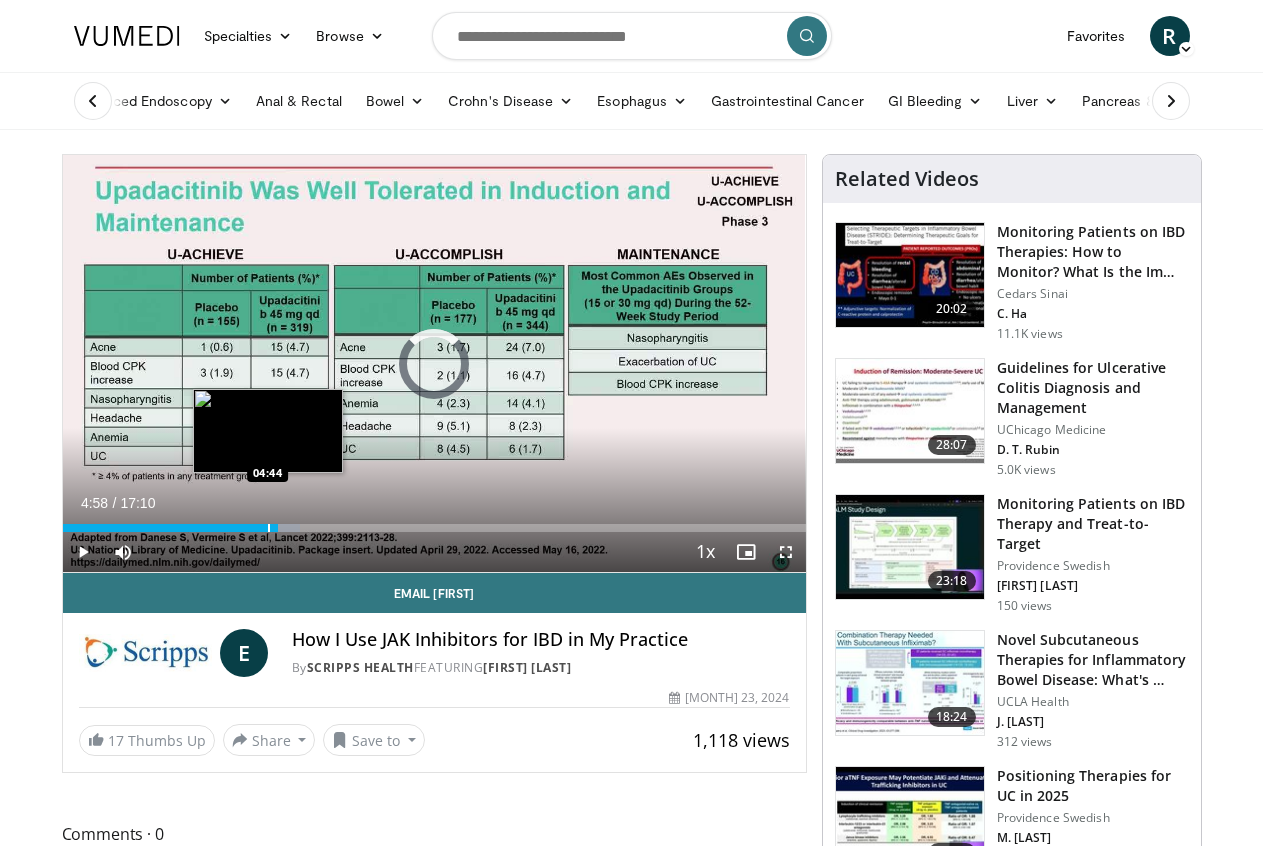 click at bounding box center [269, 528] 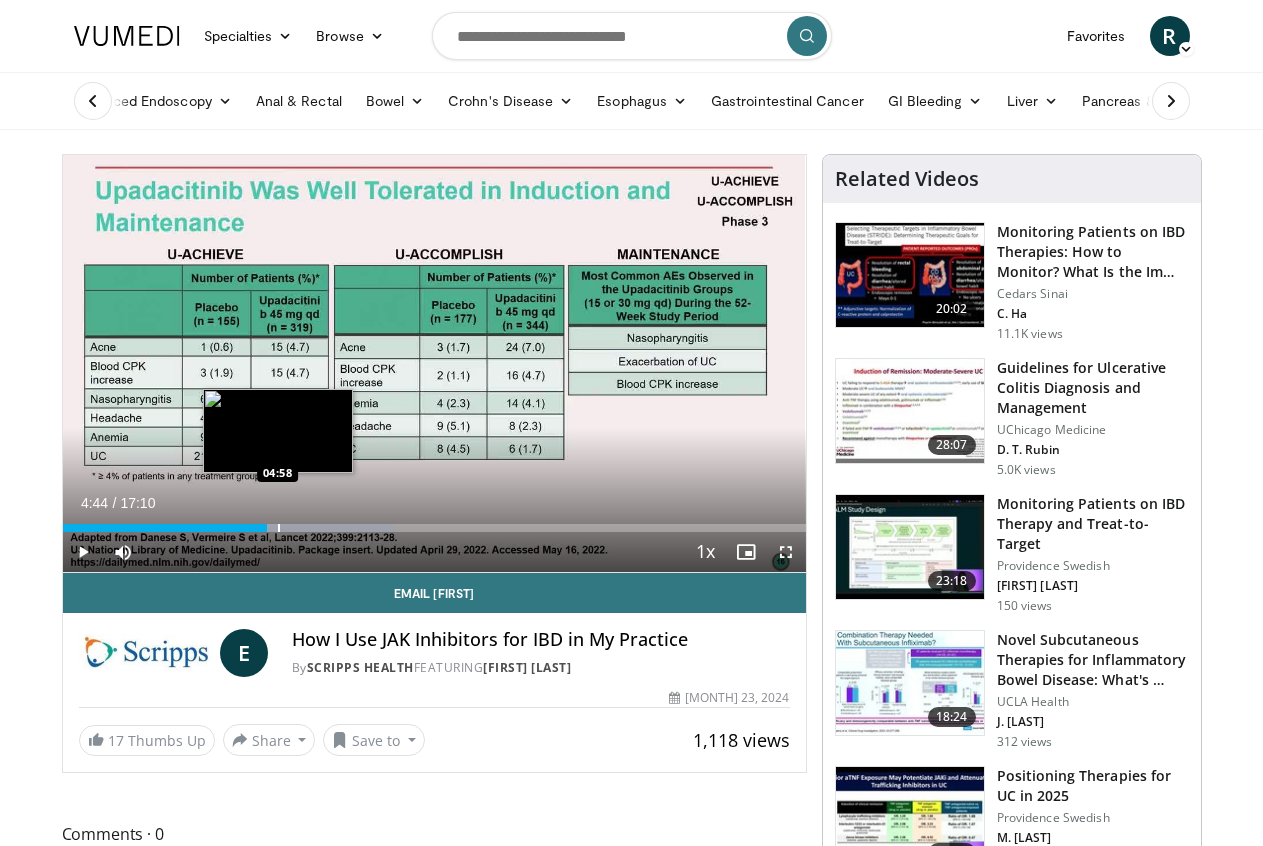 click at bounding box center [279, 528] 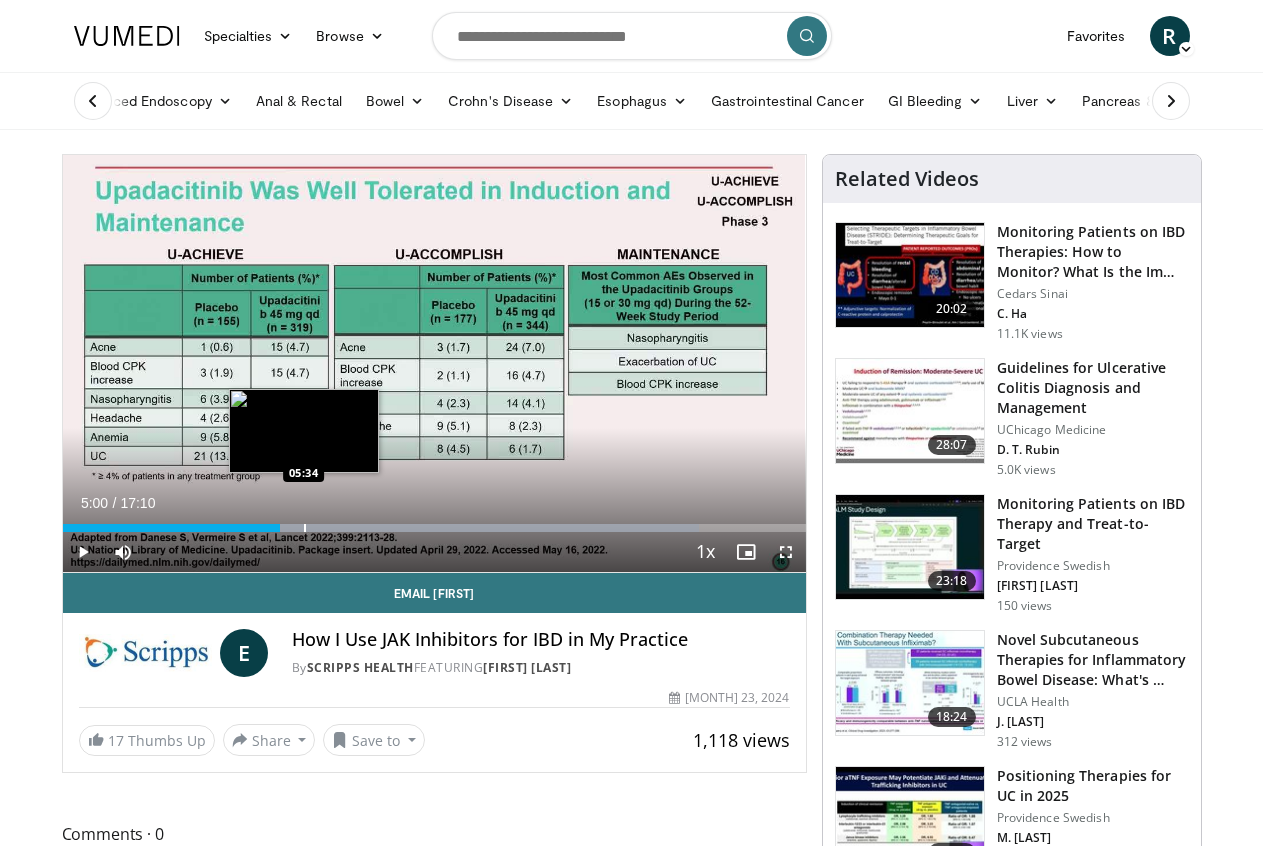 click at bounding box center [305, 528] 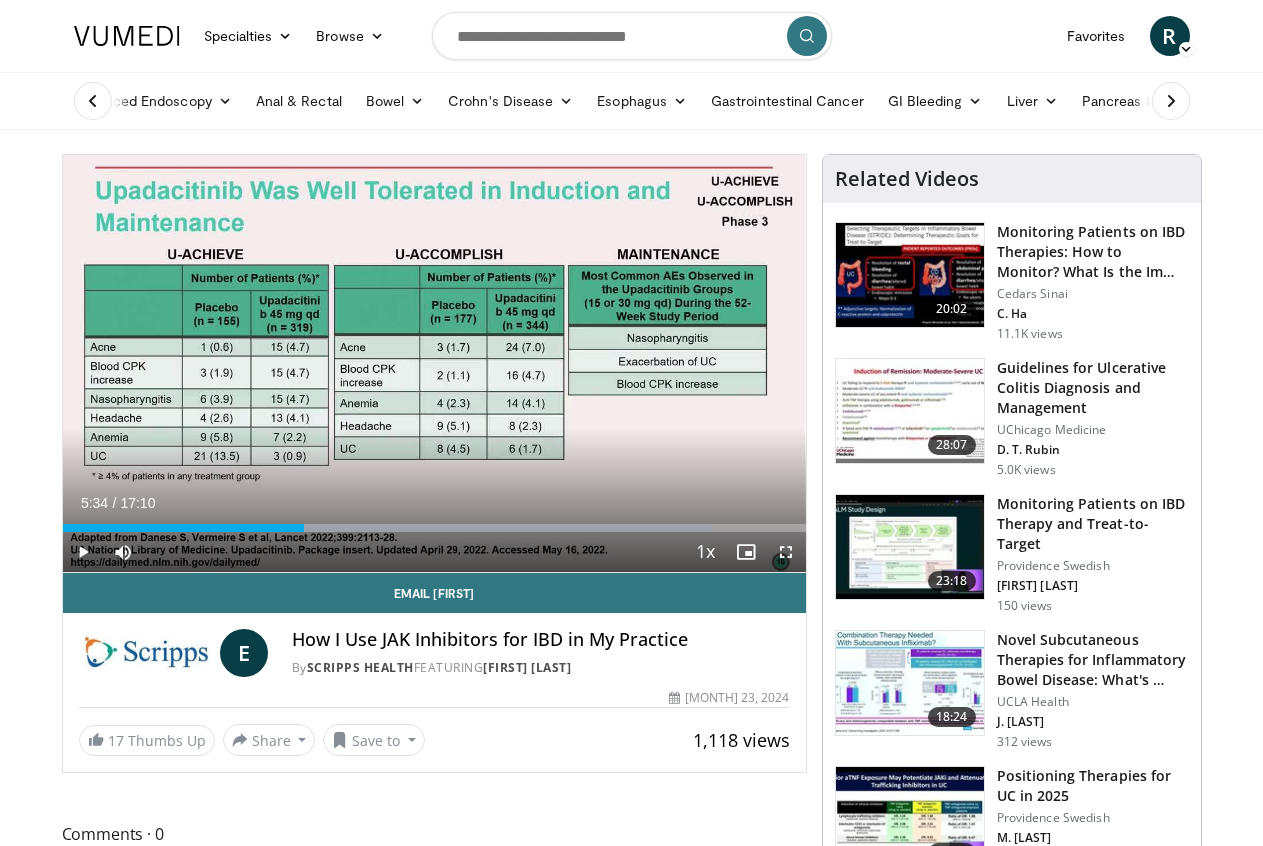 click at bounding box center (83, 552) 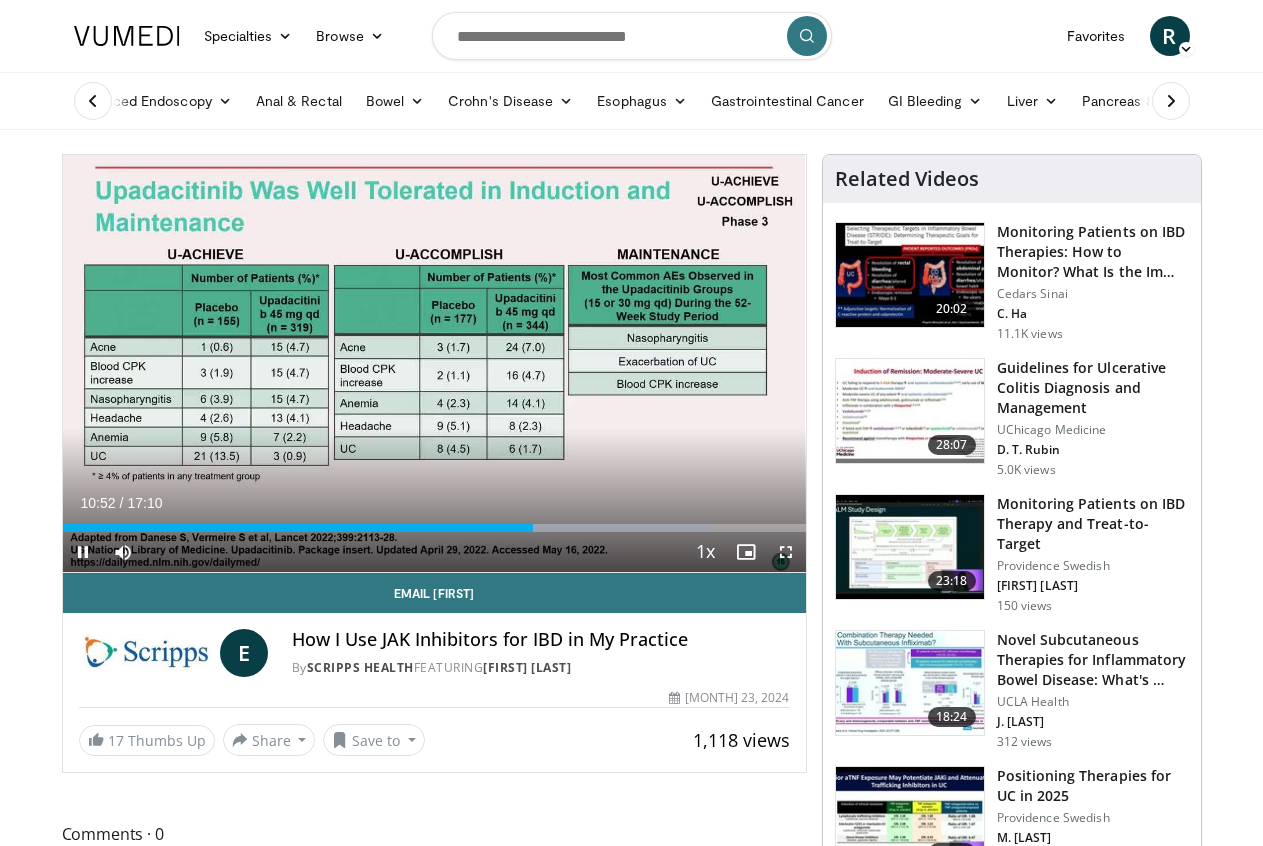 click at bounding box center (83, 552) 